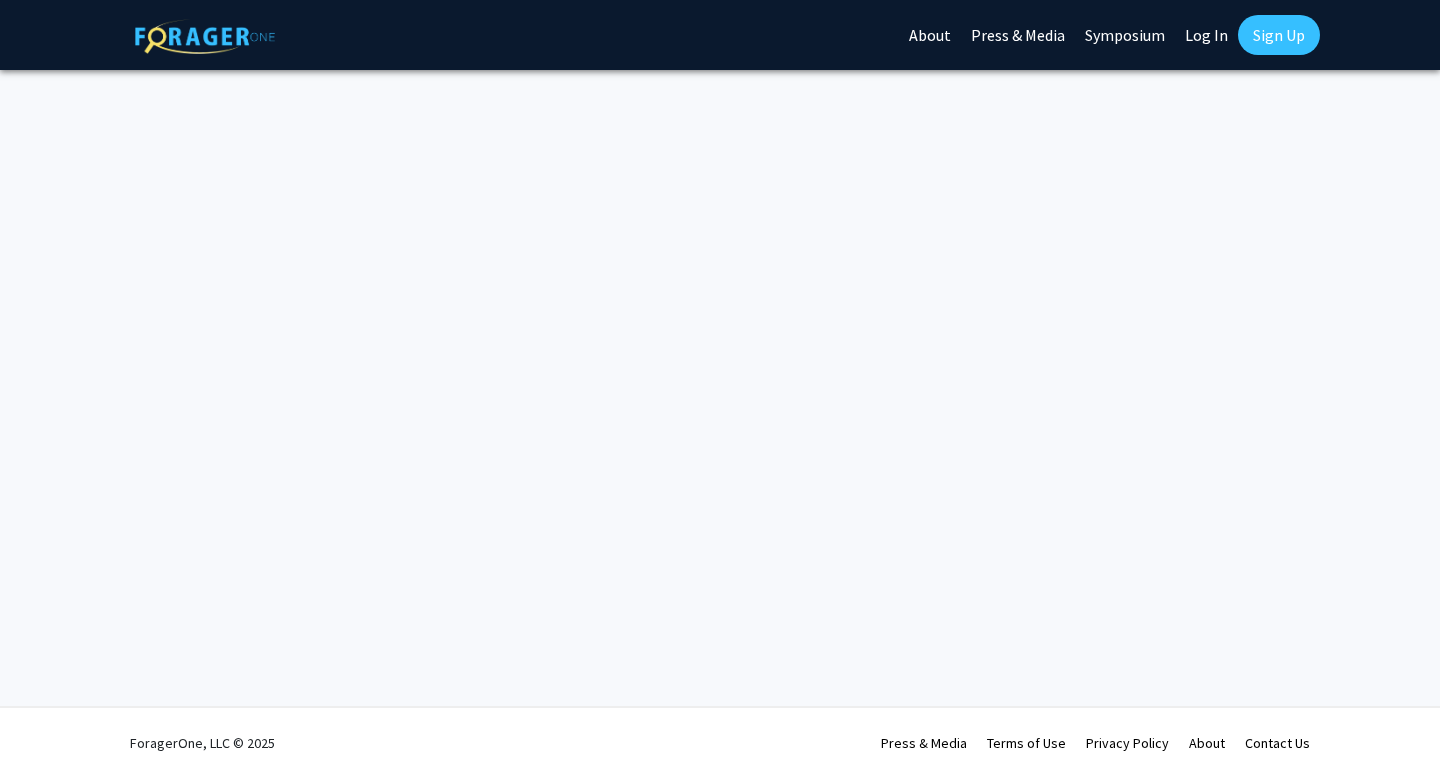 scroll, scrollTop: 0, scrollLeft: 0, axis: both 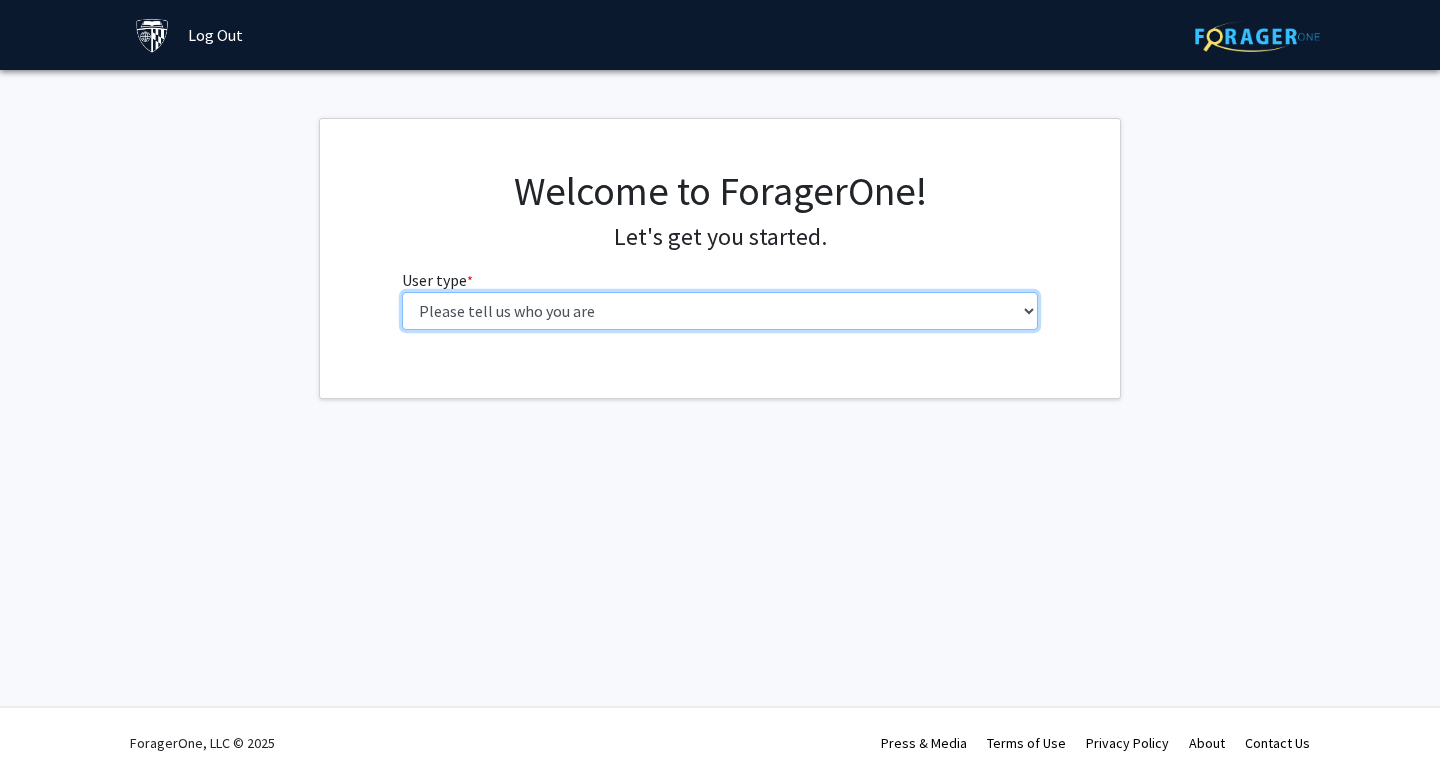 click on "Please tell us who you are  Undergraduate Student   Master's Student   Doctoral Candidate (PhD, MD, DMD, PharmD, etc.)   Postdoctoral Researcher / Research Staff / Medical Resident / Medical Fellow   Faculty   Administrative Staff" at bounding box center (720, 311) 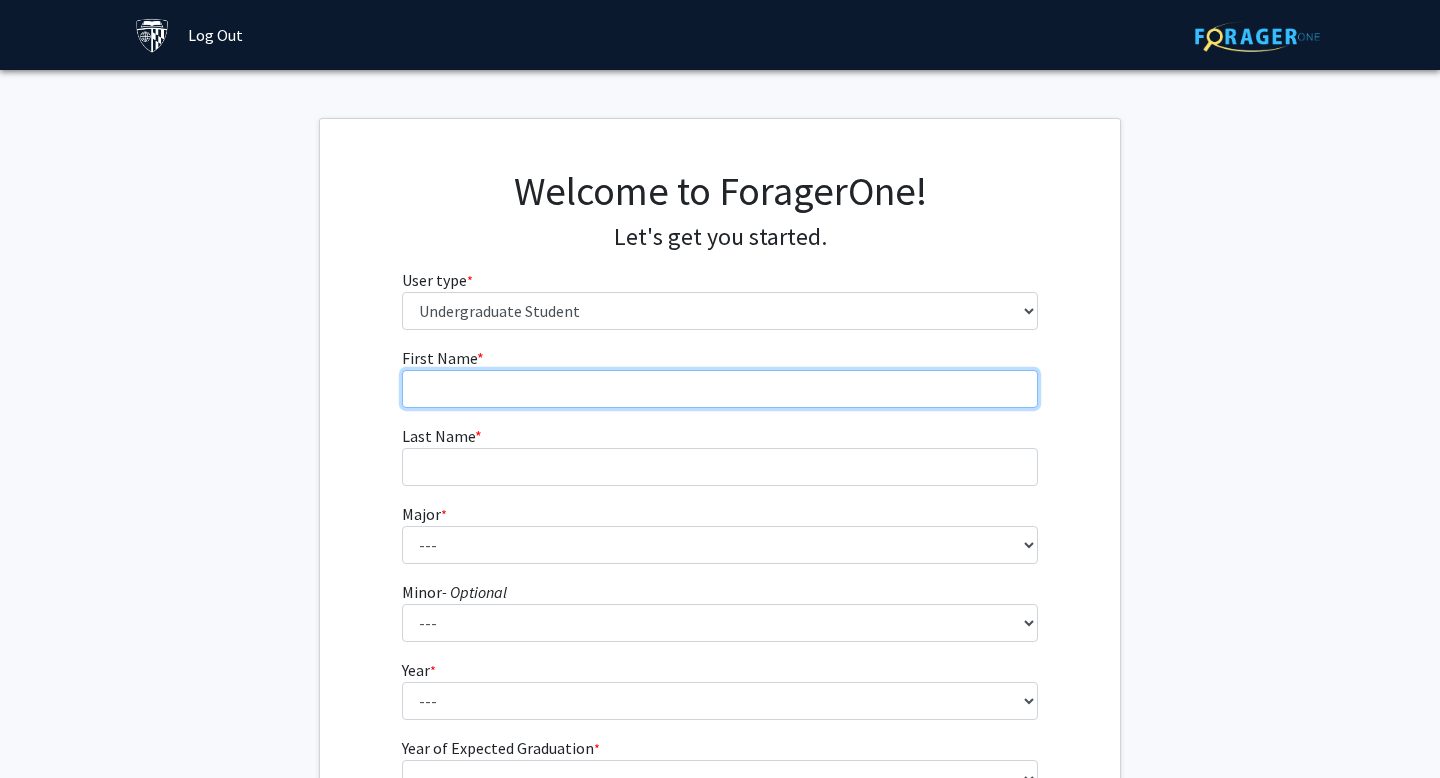 click on "First Name * required" at bounding box center [720, 389] 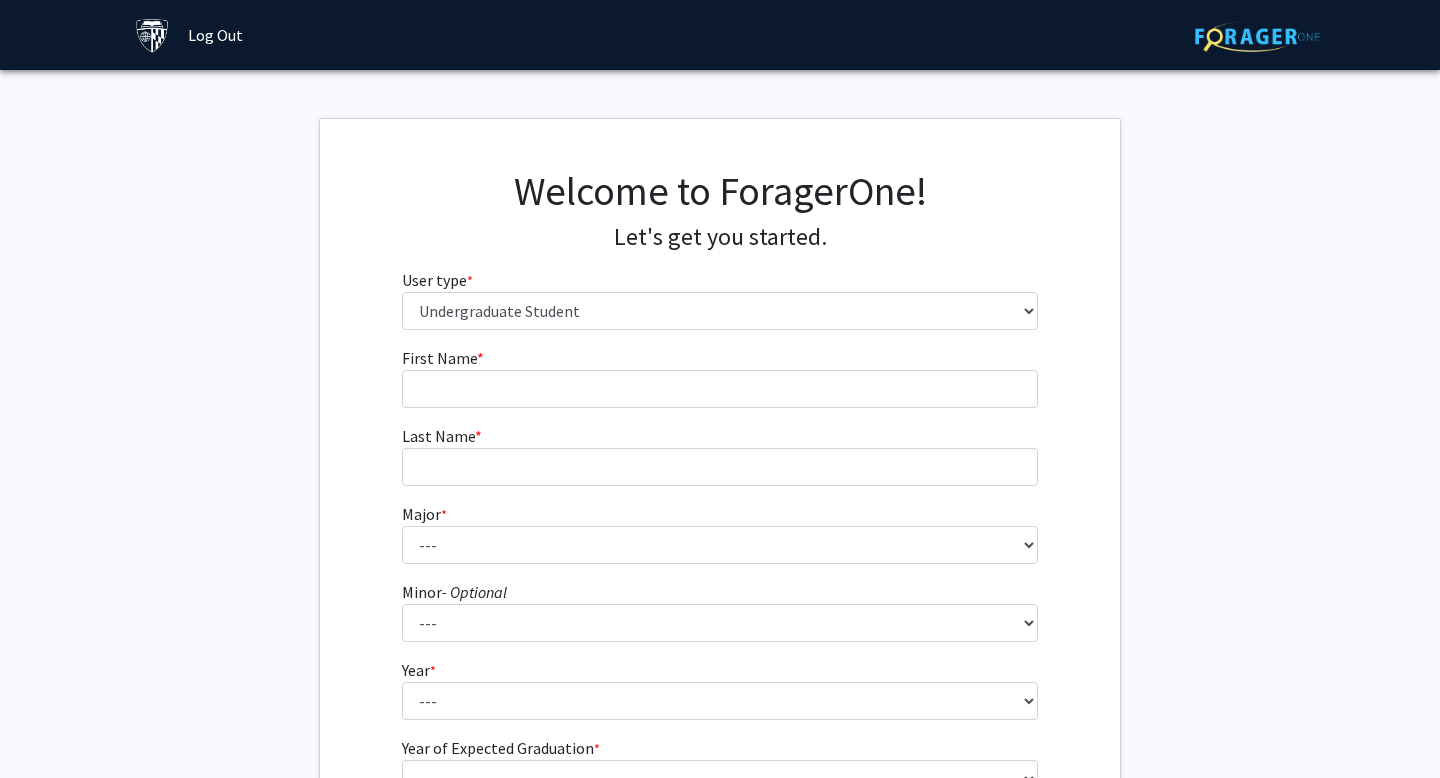 click 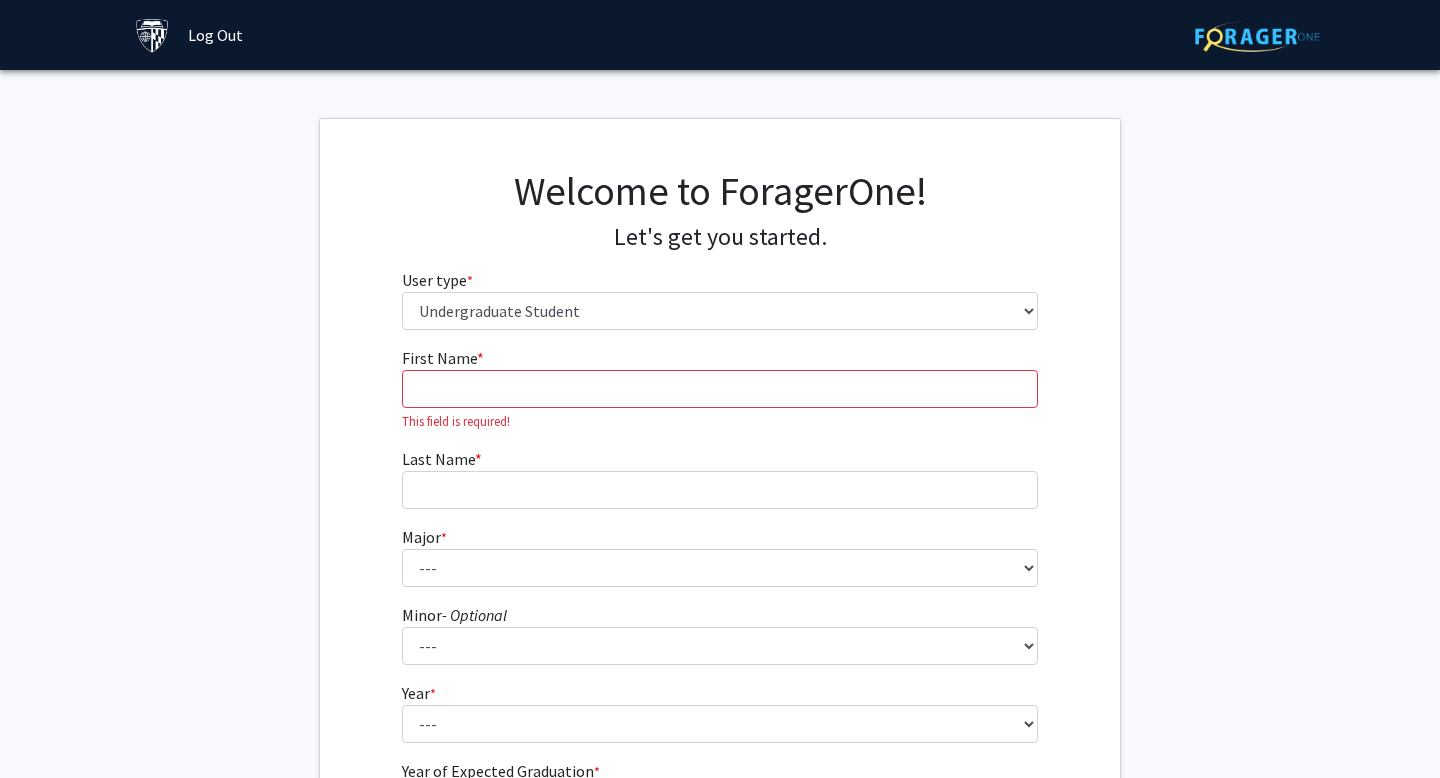 click 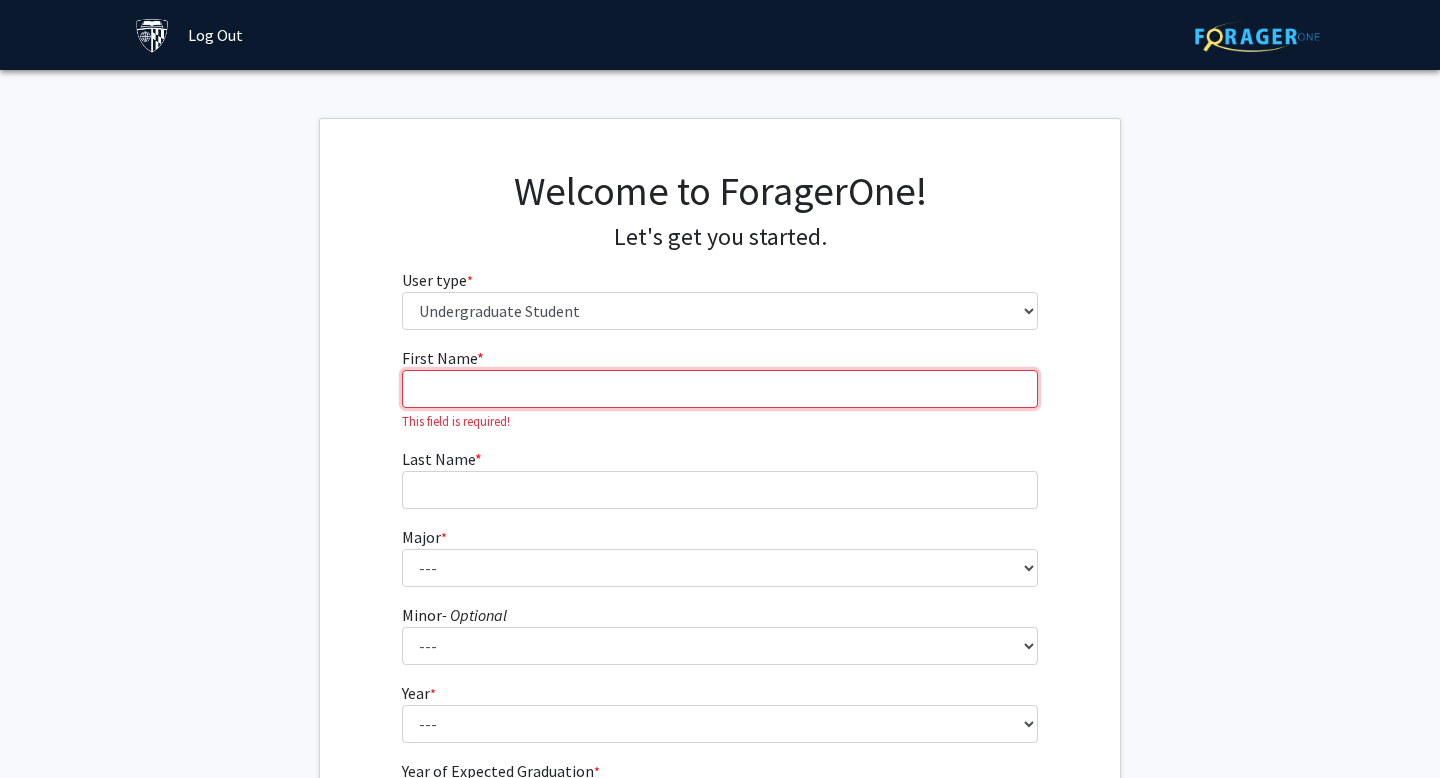 click on "First Name * required" at bounding box center (720, 389) 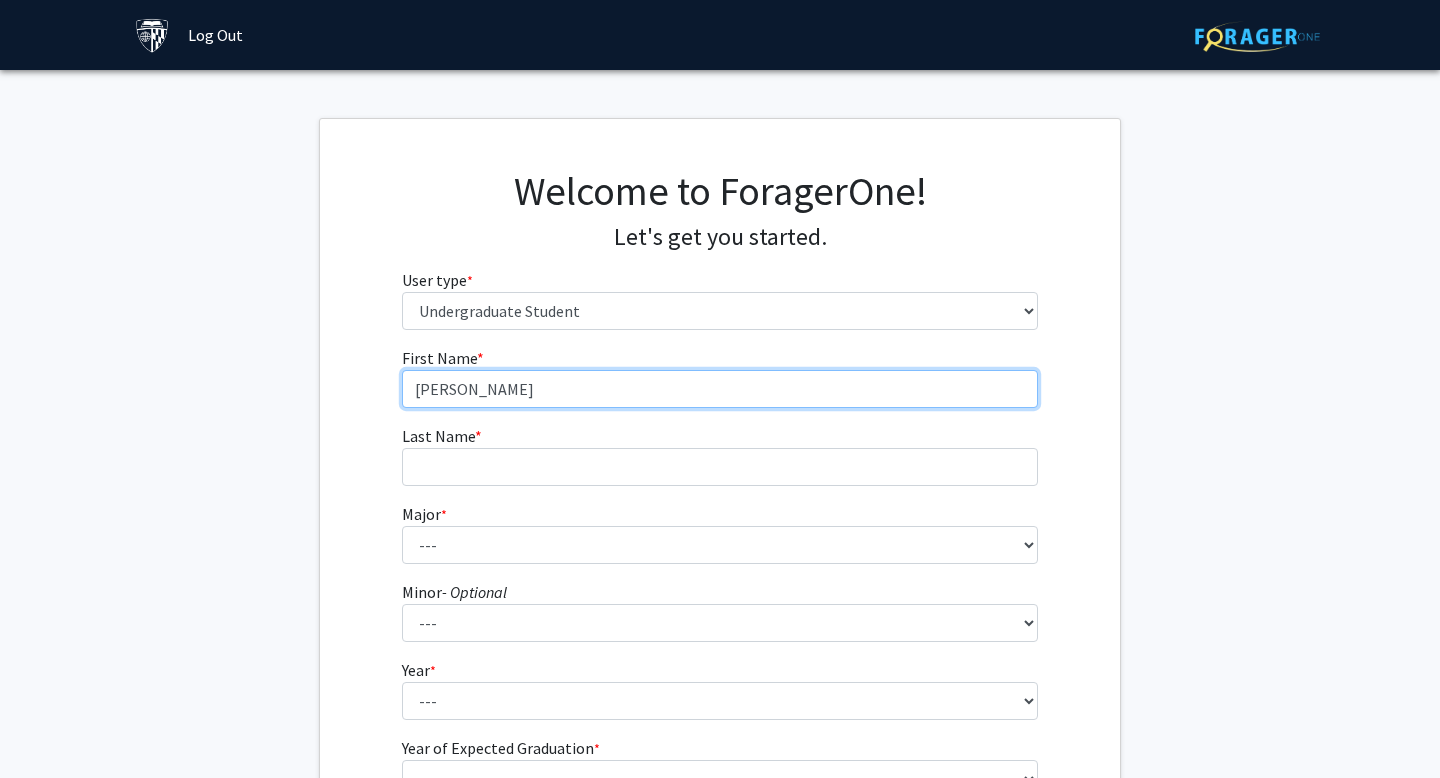 type on "Sophia" 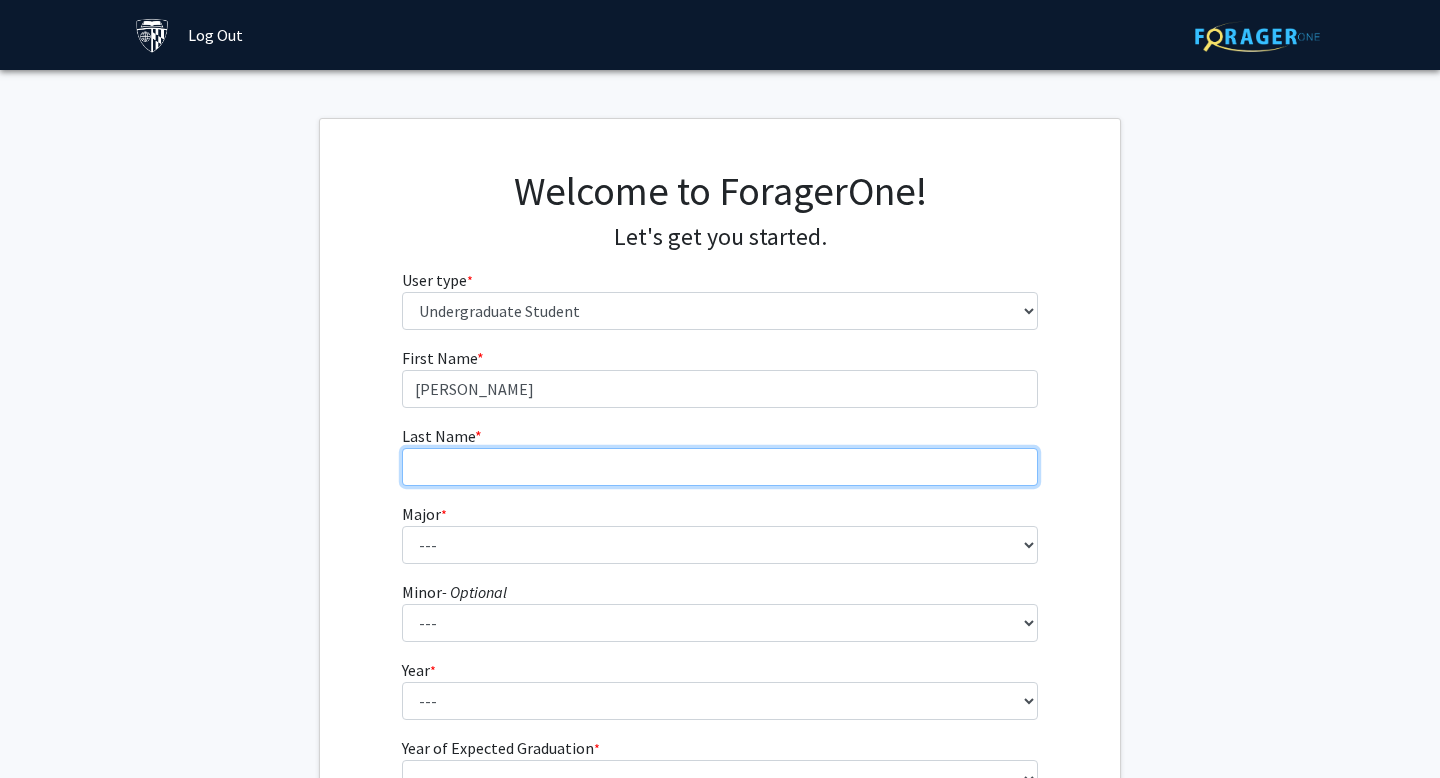 click on "Last Name * required" at bounding box center (720, 467) 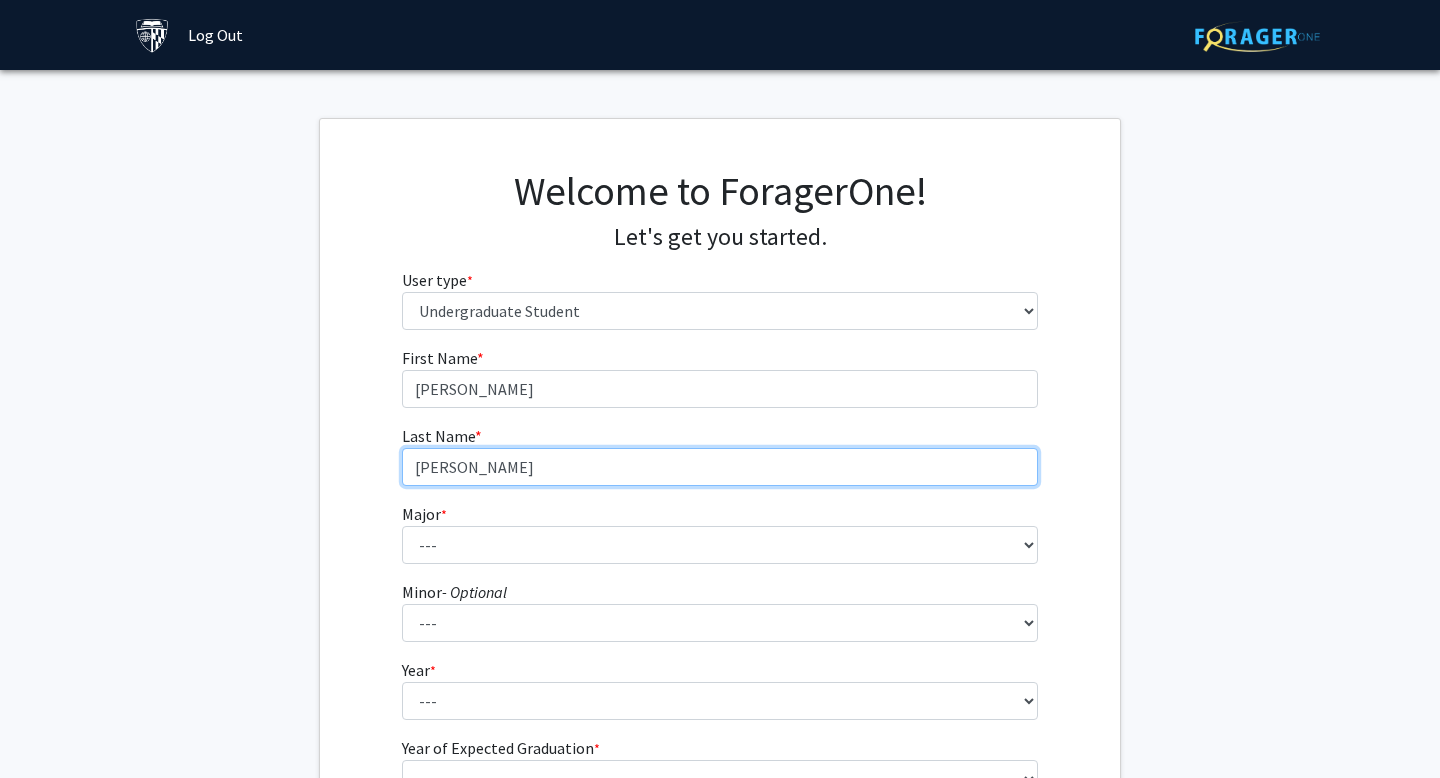 type on "de Medeiros" 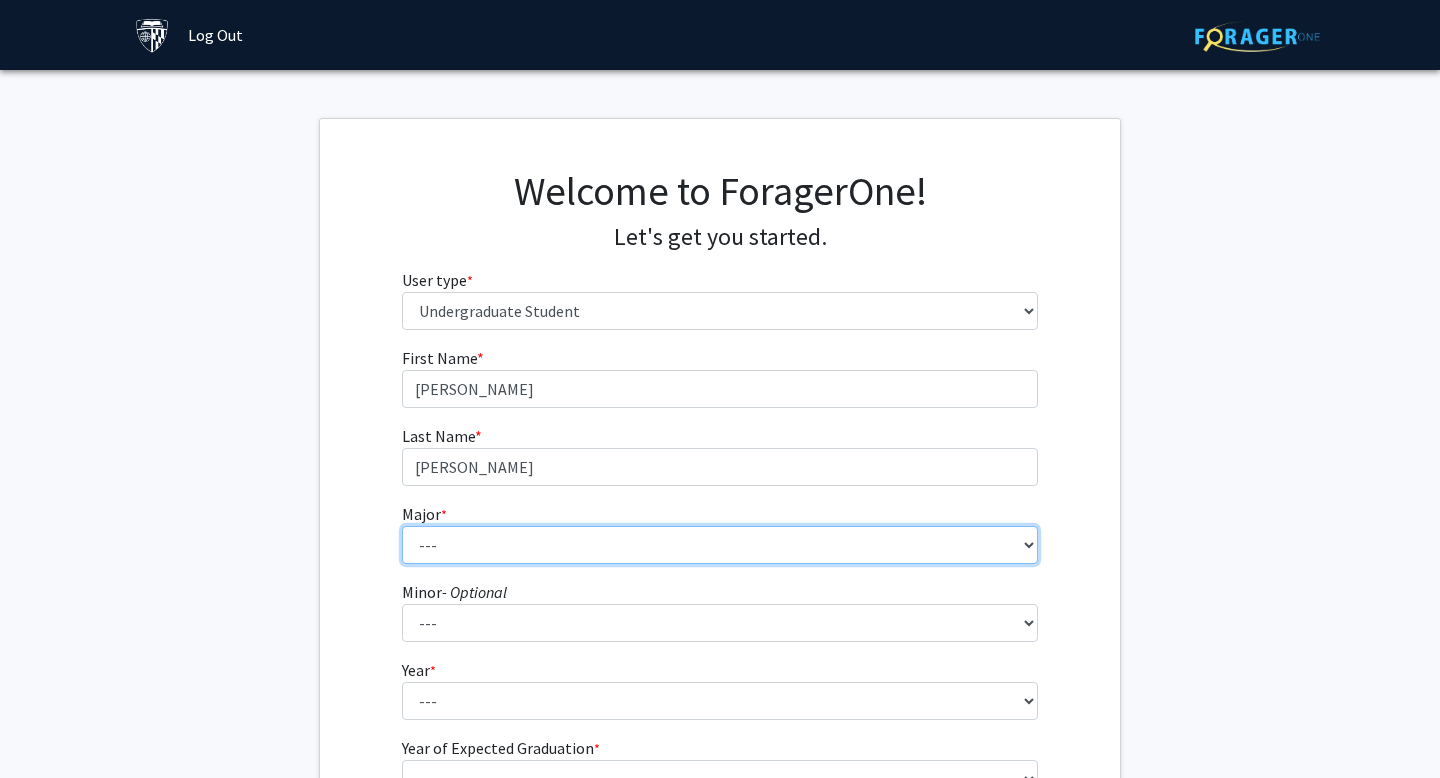 click on "---  Africana Studies   Anthropology   Applied Mathematics & Statistics   Archaeology   Behavioral Biology   Biology   Biomedical Engineering   Biophysics   Chemical & Biomolecular Engineering   Chemistry   Civil Engineering   Classics   Cognitive Science   Computer Engineering   Computer Science   Earth & Planetary Sciences   East Asian Studies   Economics   Electrical Engineering   Engineering Mechanics   English   Environmental Engineering   Environmental Science   Film & Media Studies   French   General Engineering   Geography   German   Global Environmental Change & Sustainability   History   History of Art   History of Science & Technology   Interdisciplinary Studies   International Studies   Italian   Latin American Studies   Materials Science & Engineering   Mathematics   Mechanical Engineering   Medicine, Science & the Humanities   Molecular & Cellular Biology   Music   Natural Sciences   Near Eastern Studies   Neuroscience   Philosophy   Physics   Political Science   Psychology   Romance Languages" at bounding box center (720, 545) 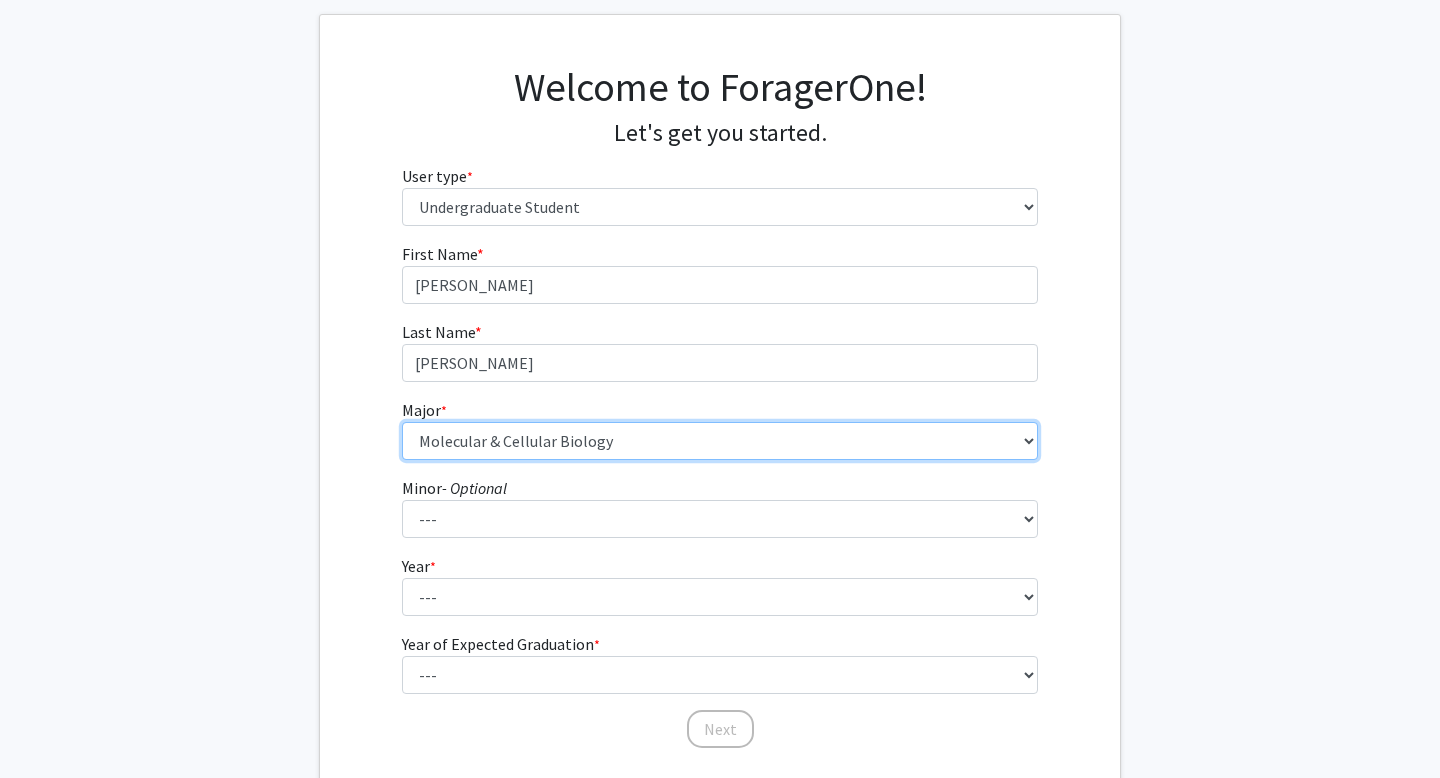 scroll, scrollTop: 127, scrollLeft: 0, axis: vertical 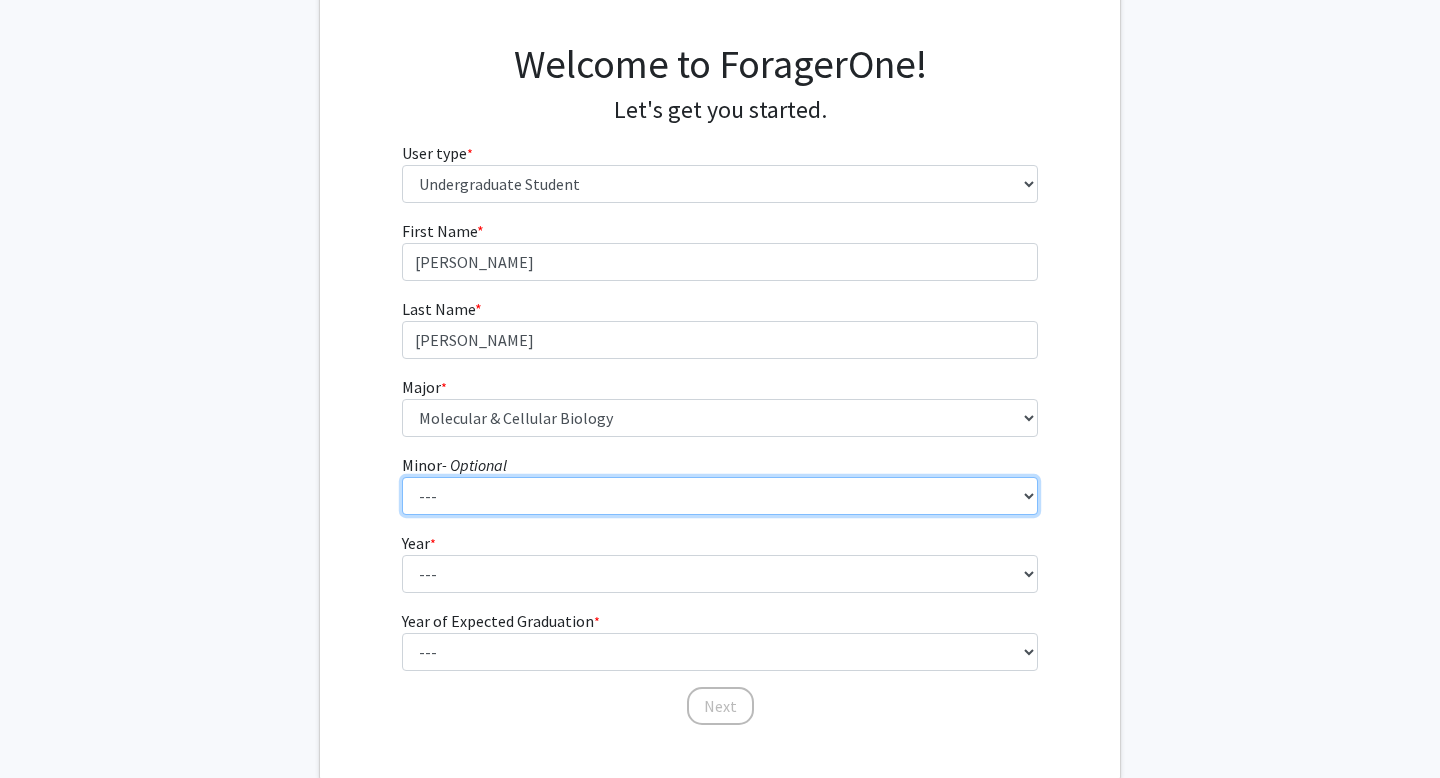 click on "---  Accounting and Financial Management   Africana Studies   Anthropology   Applied Mathematics & Statistics   Bioethics   Business   Civil Engineering   Classics   Computational Medicine   Computer Integrated Surgery   Computer Science   Earth & Planetary Sciences   Economics   Engineering for Sustainable Development   English   Entrepreneurship & Management   Environmental Engineering   Film & Media Studies   Financial Economics   French   German   Global Environmental Change & Sustainability   History   History of Art   History of Science & Technology   Islamic Studies   Italian   Jewish Studies   Latin American Studies   Linguistics   Marketing & Communications   Mathematics   Museums & Society   Music   Near Eastern Studies   Philosophy   Physics   Psychology   Robotics   Social Policy   Space Science & Engineering   Spanish for the Professions   Spanish Language & Hispanic Culture   Theatre Arts & Studies   Visual Arts   Women, Gender, and Sexuality" at bounding box center (720, 496) 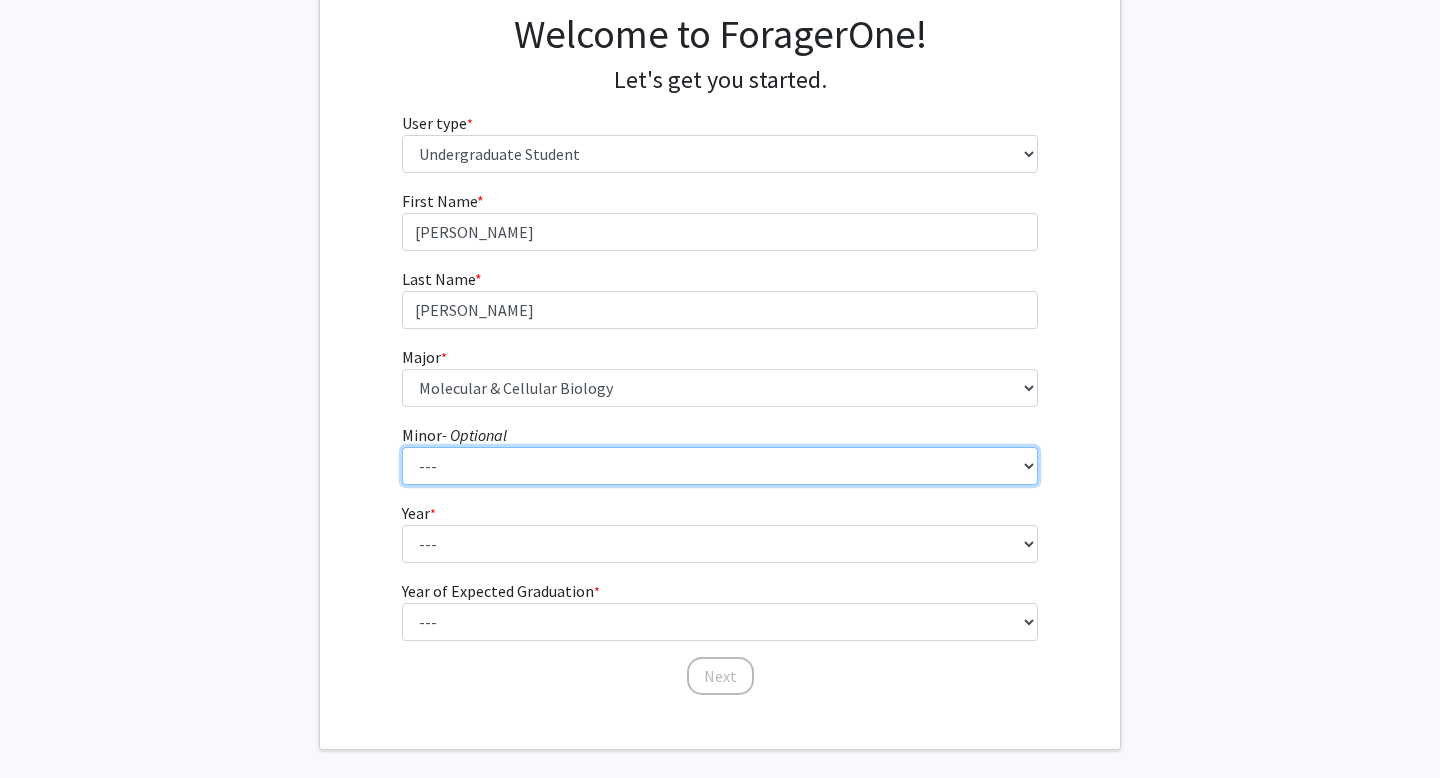 scroll, scrollTop: 172, scrollLeft: 0, axis: vertical 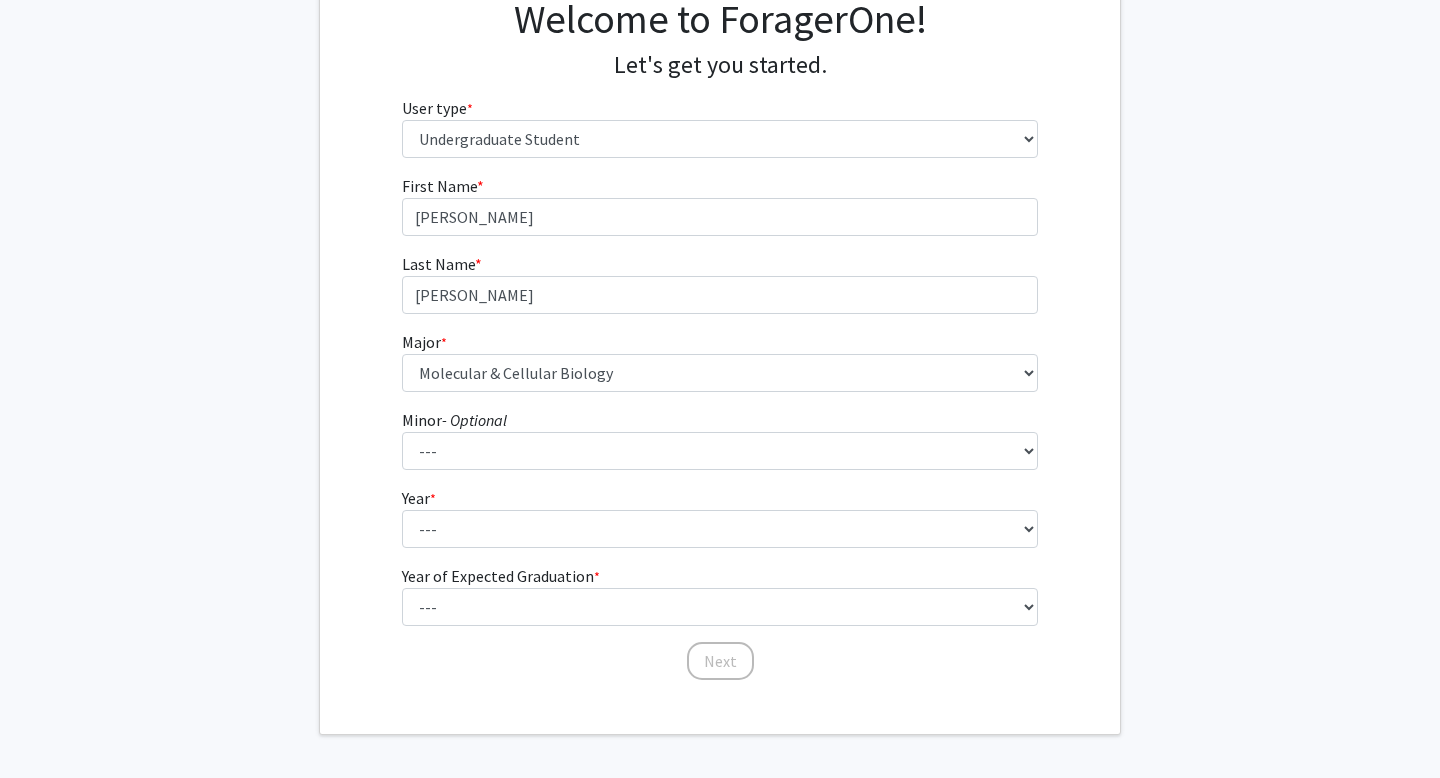 click on "First Name * required Sophia Last Name * required de Medeiros  Major  * required ---  Africana Studies   Anthropology   Applied Mathematics & Statistics   Archaeology   Behavioral Biology   Biology   Biomedical Engineering   Biophysics   Chemical & Biomolecular Engineering   Chemistry   Civil Engineering   Classics   Cognitive Science   Computer Engineering   Computer Science   Earth & Planetary Sciences   East Asian Studies   Economics   Electrical Engineering   Engineering Mechanics   English   Environmental Engineering   Environmental Science   Film & Media Studies   French   General Engineering   Geography   German   Global Environmental Change & Sustainability   History   History of Art   History of Science & Technology   Interdisciplinary Studies   International Studies   Italian   Latin American Studies   Materials Science & Engineering   Mathematics   Mechanical Engineering   Medicine, Science & the Humanities   Molecular & Cellular Biology   Music   Natural Sciences   Near Eastern Studies   Physics" 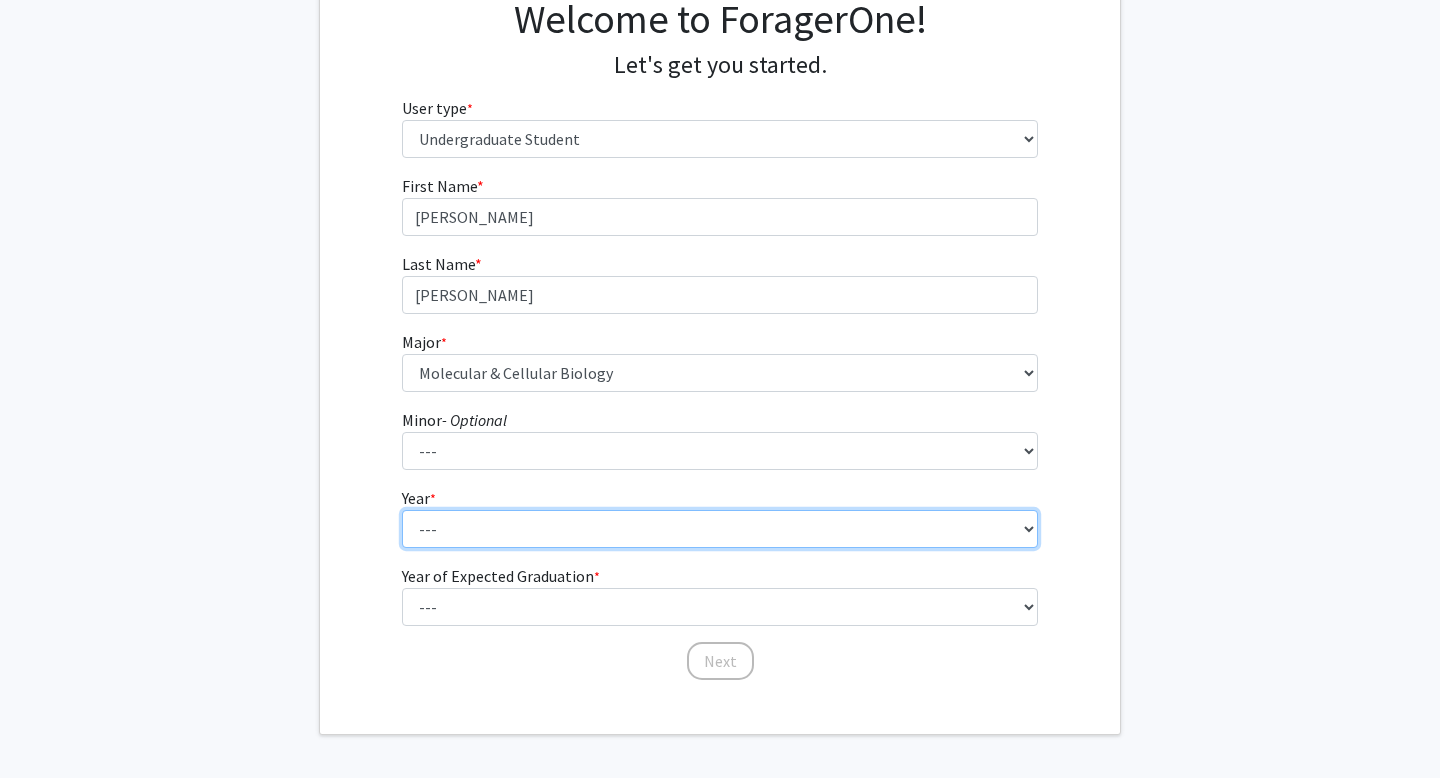 click on "---  First-year   Sophomore   Junior   Senior   Postbaccalaureate Certificate" at bounding box center (720, 529) 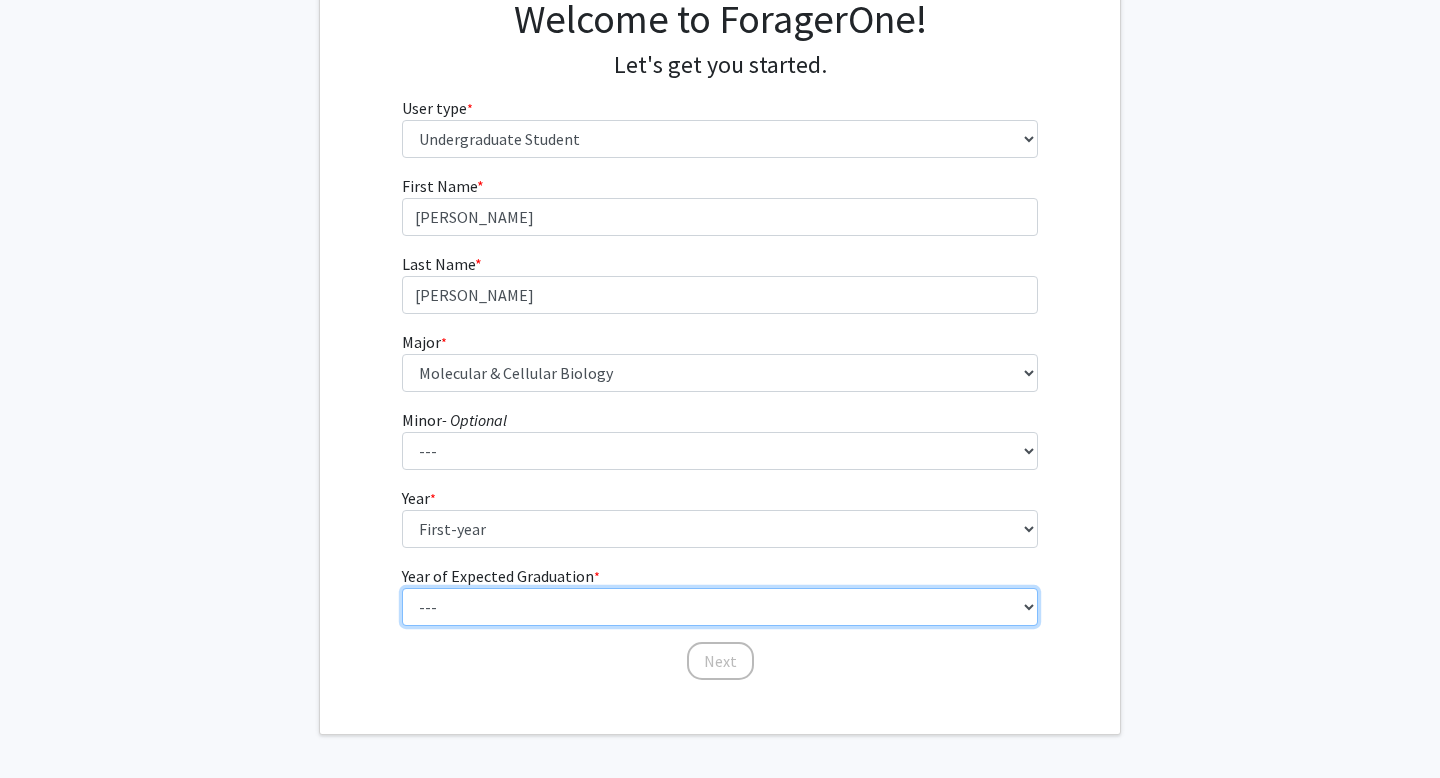 click on "---  2025   2026   2027   2028   2029   2030   2031   2032   2033   2034" at bounding box center [720, 607] 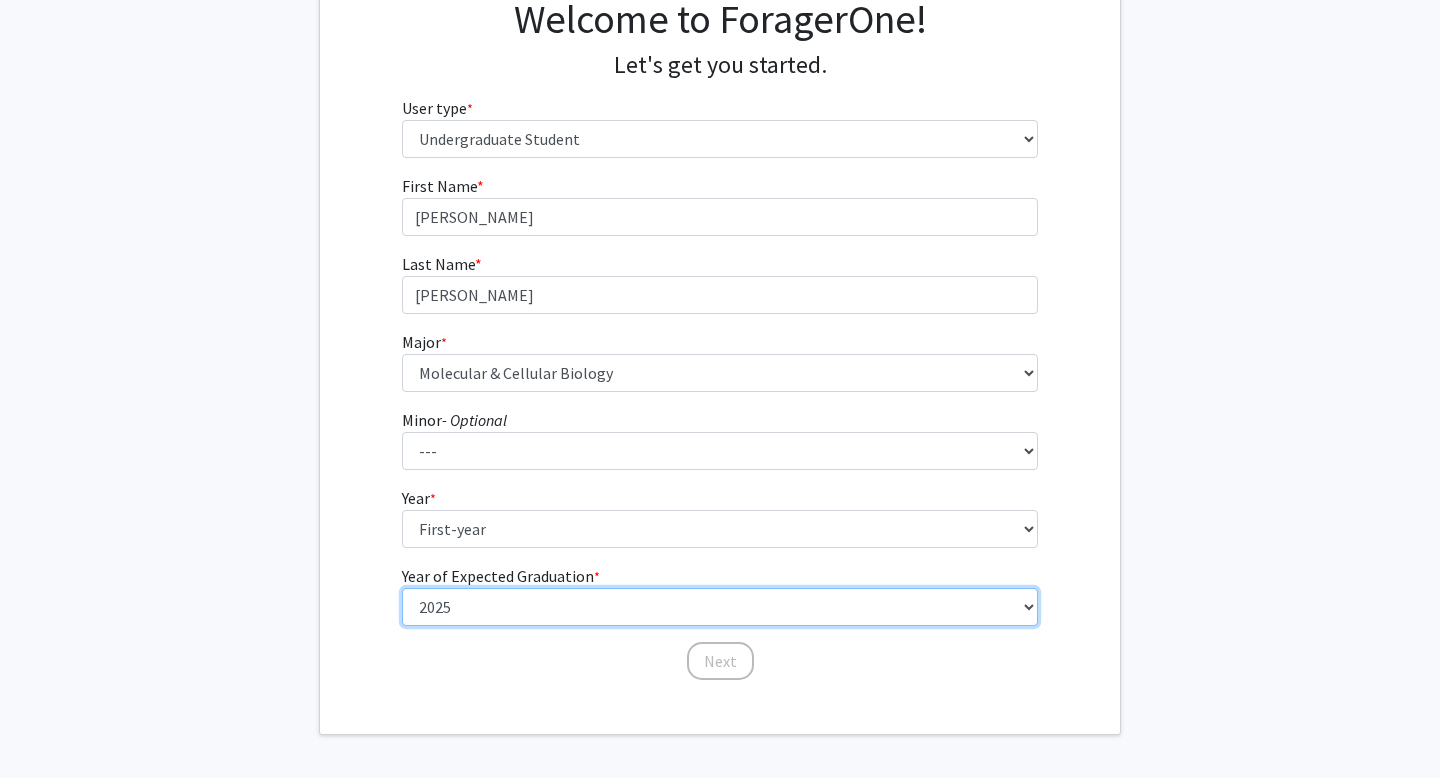 click on "---  2025   2026   2027   2028   2029   2030   2031   2032   2033   2034" at bounding box center (720, 607) 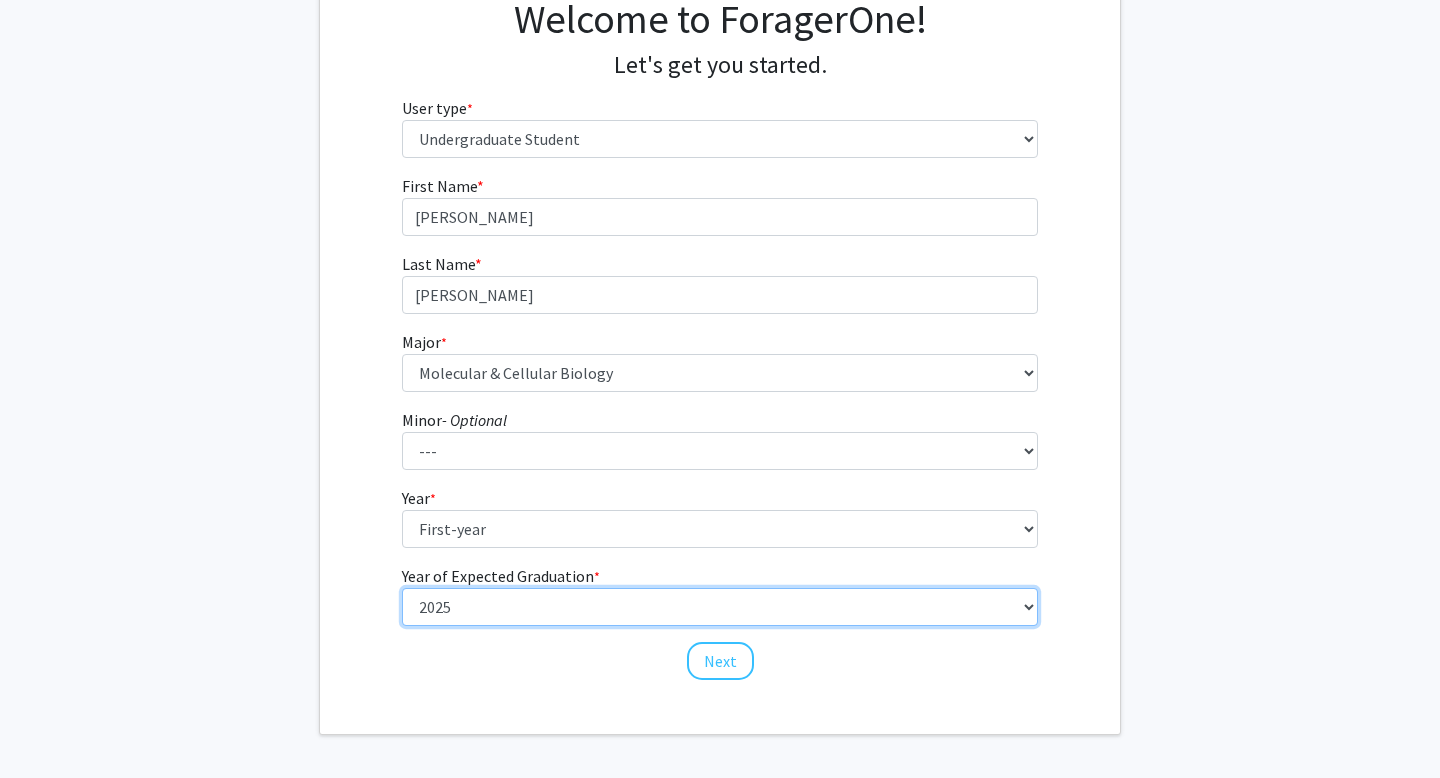 select on "5: 2029" 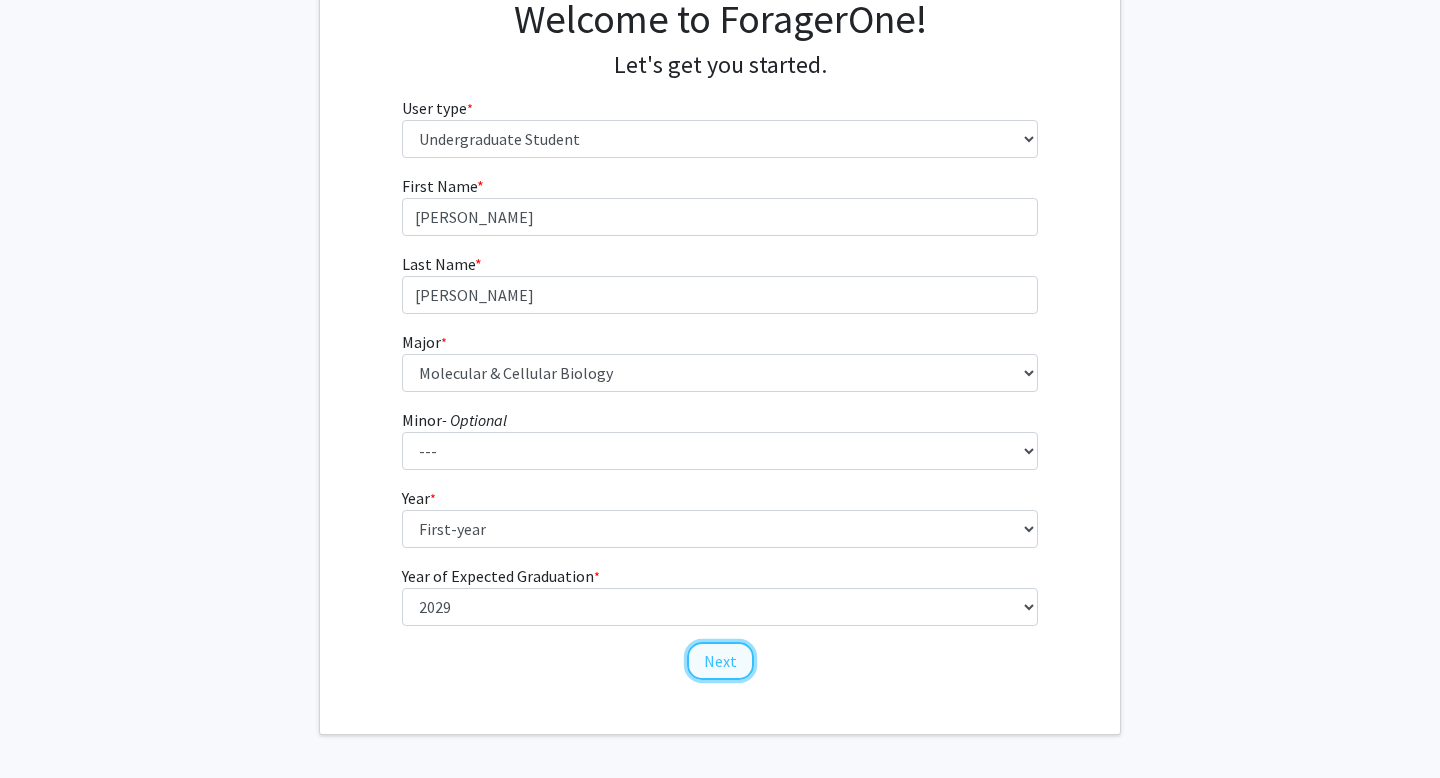 click on "Next" 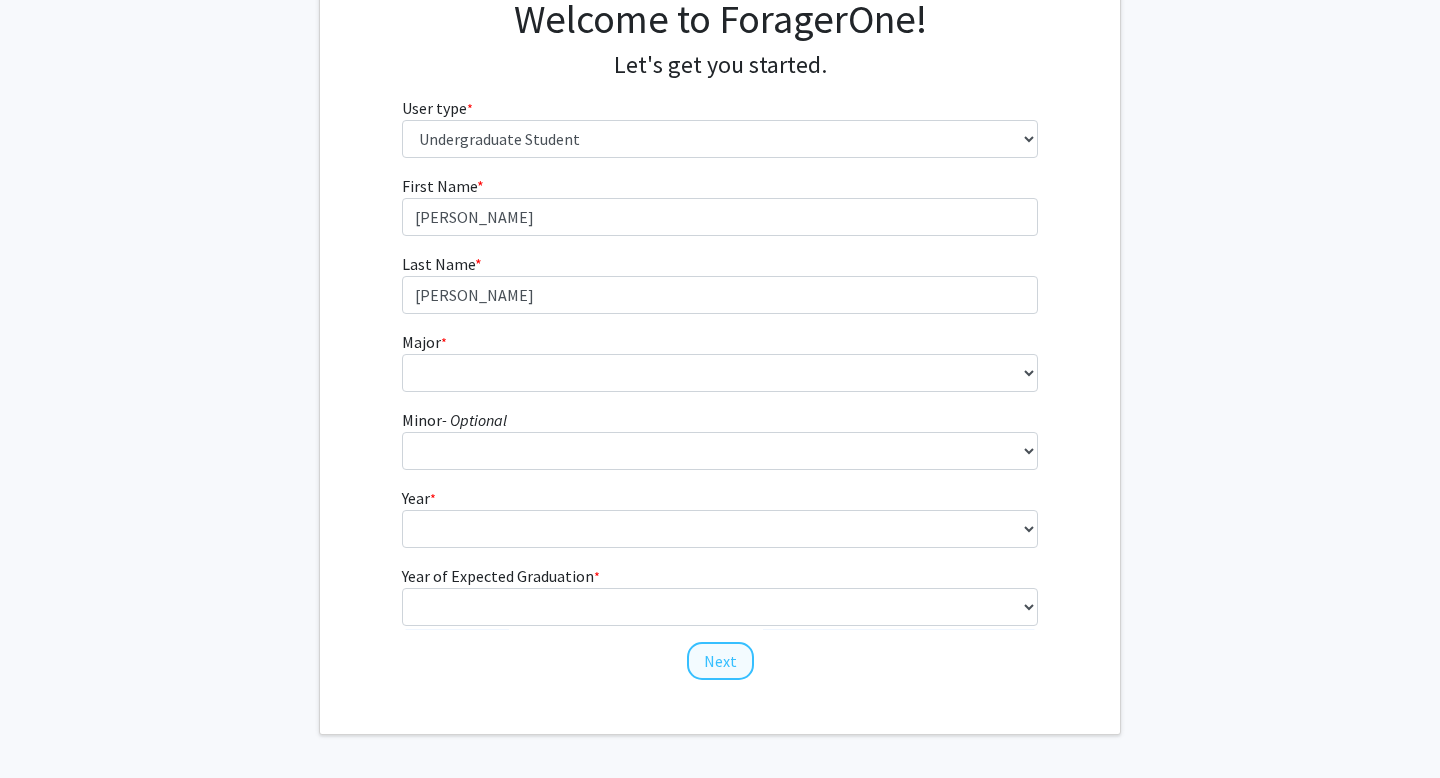 scroll, scrollTop: 0, scrollLeft: 0, axis: both 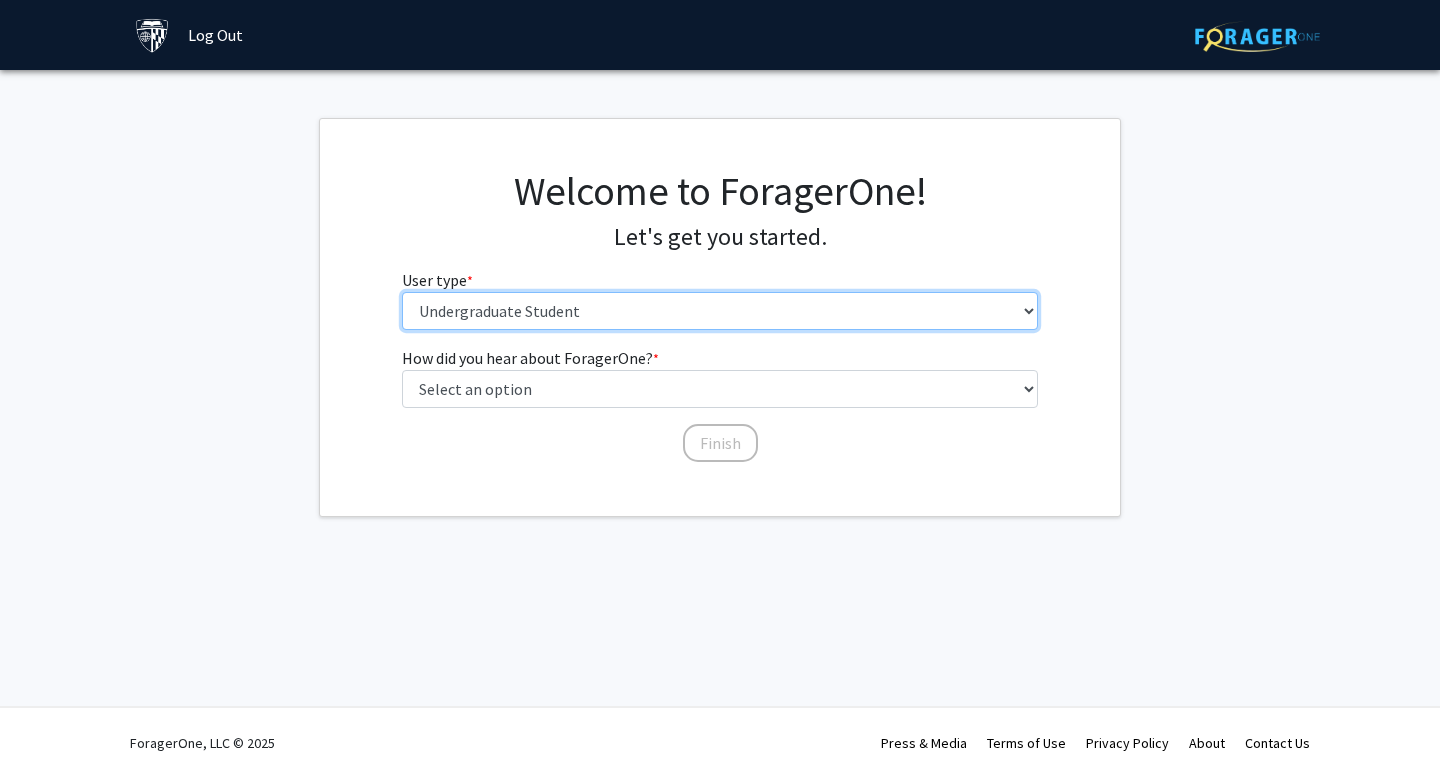 click on "Please tell us who you are  Undergraduate Student   Master's Student   Doctoral Candidate (PhD, MD, DMD, PharmD, etc.)   Postdoctoral Researcher / Research Staff / Medical Resident / Medical Fellow   Faculty   Administrative Staff" at bounding box center [720, 311] 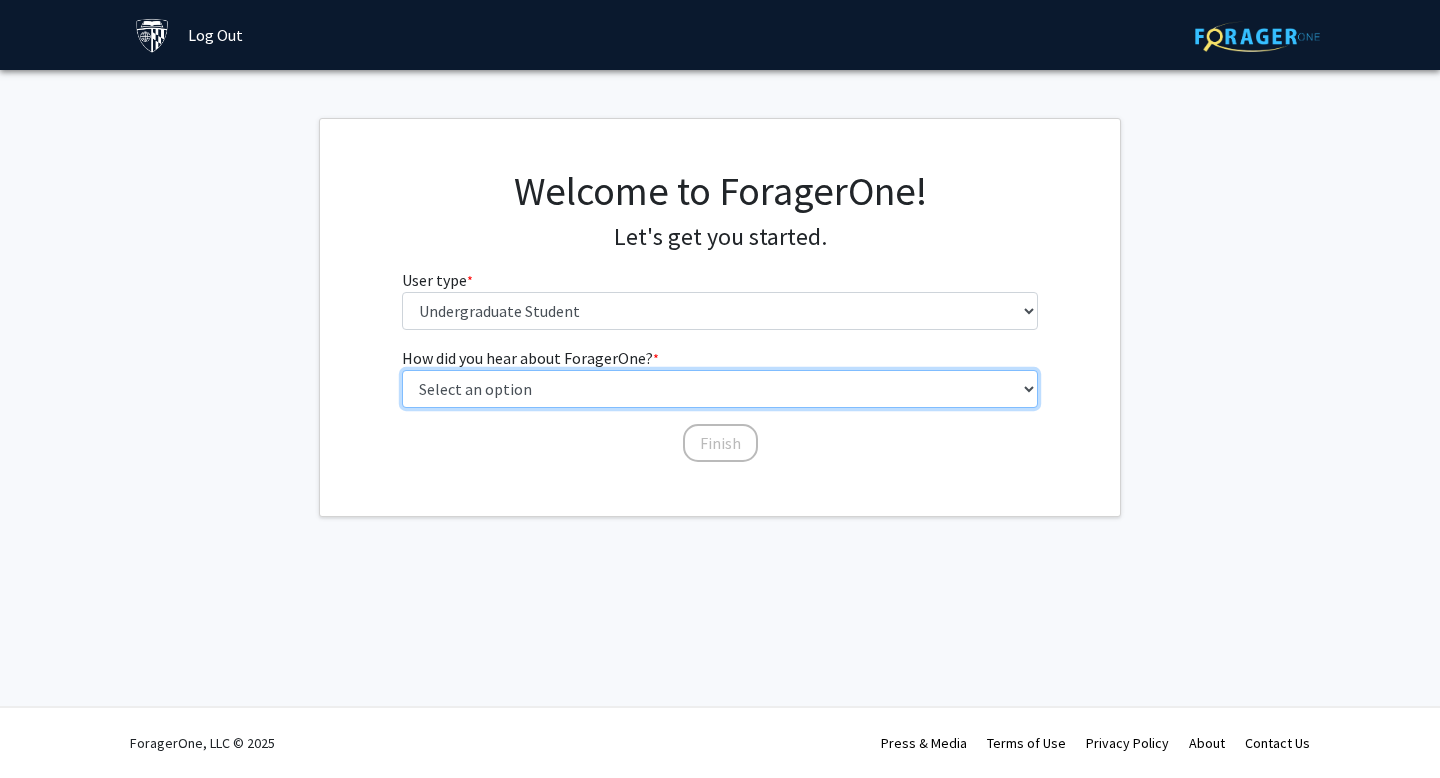 click on "Select an option  Peer/student recommendation   Faculty/staff recommendation   University website   University email or newsletter   Other" at bounding box center [720, 389] 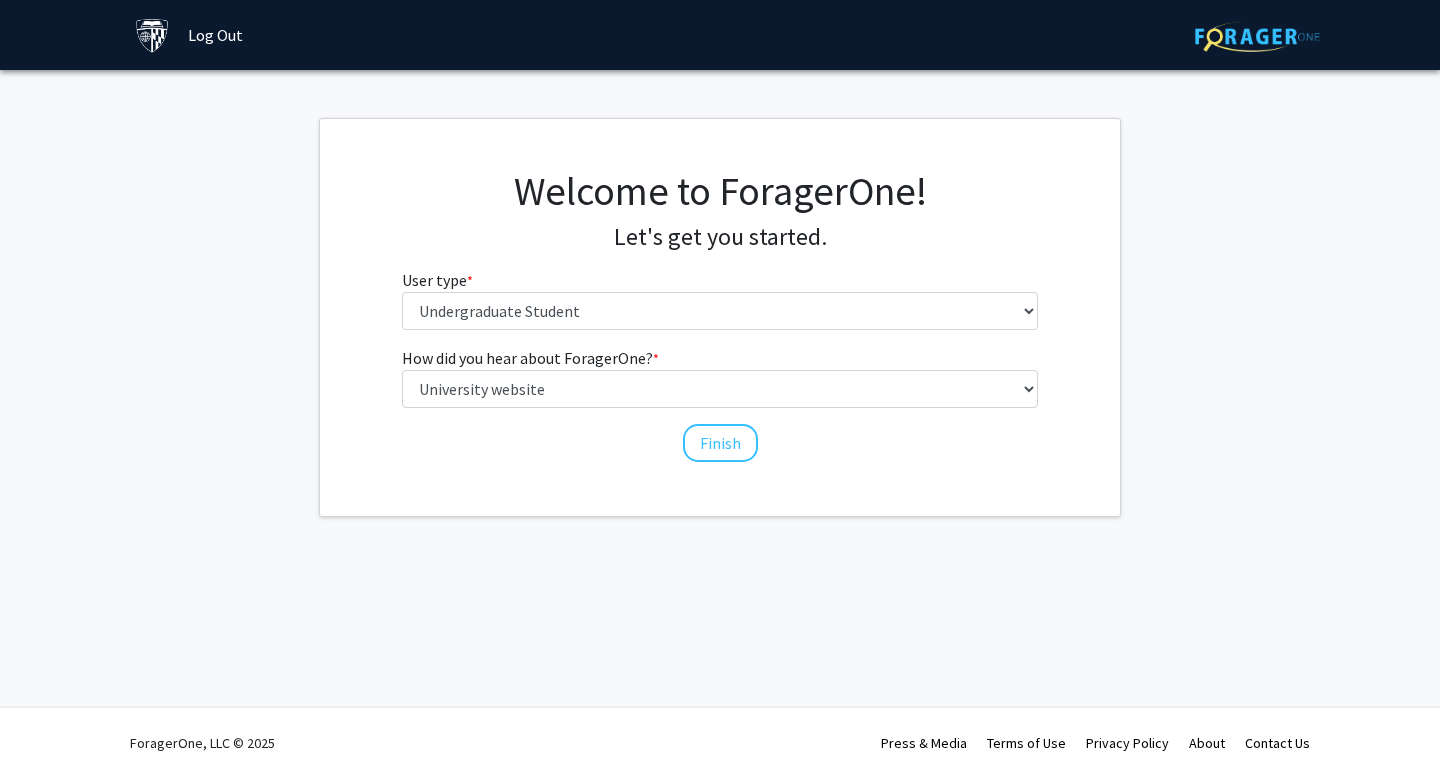 click on "How did you hear about ForagerOne?  * required Select an option  Peer/student recommendation   Faculty/staff recommendation   University website   University email or newsletter   Other   Finish" 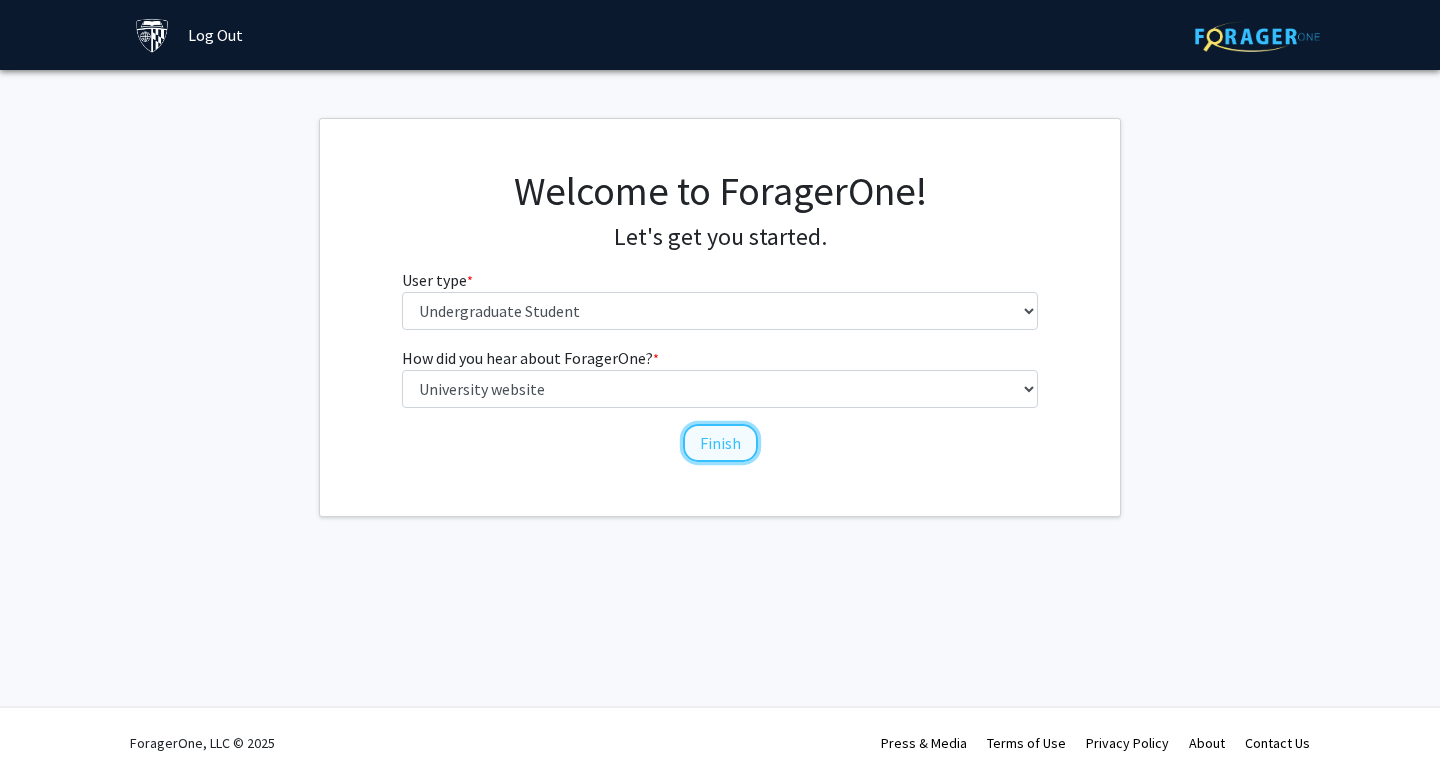 click on "Finish" 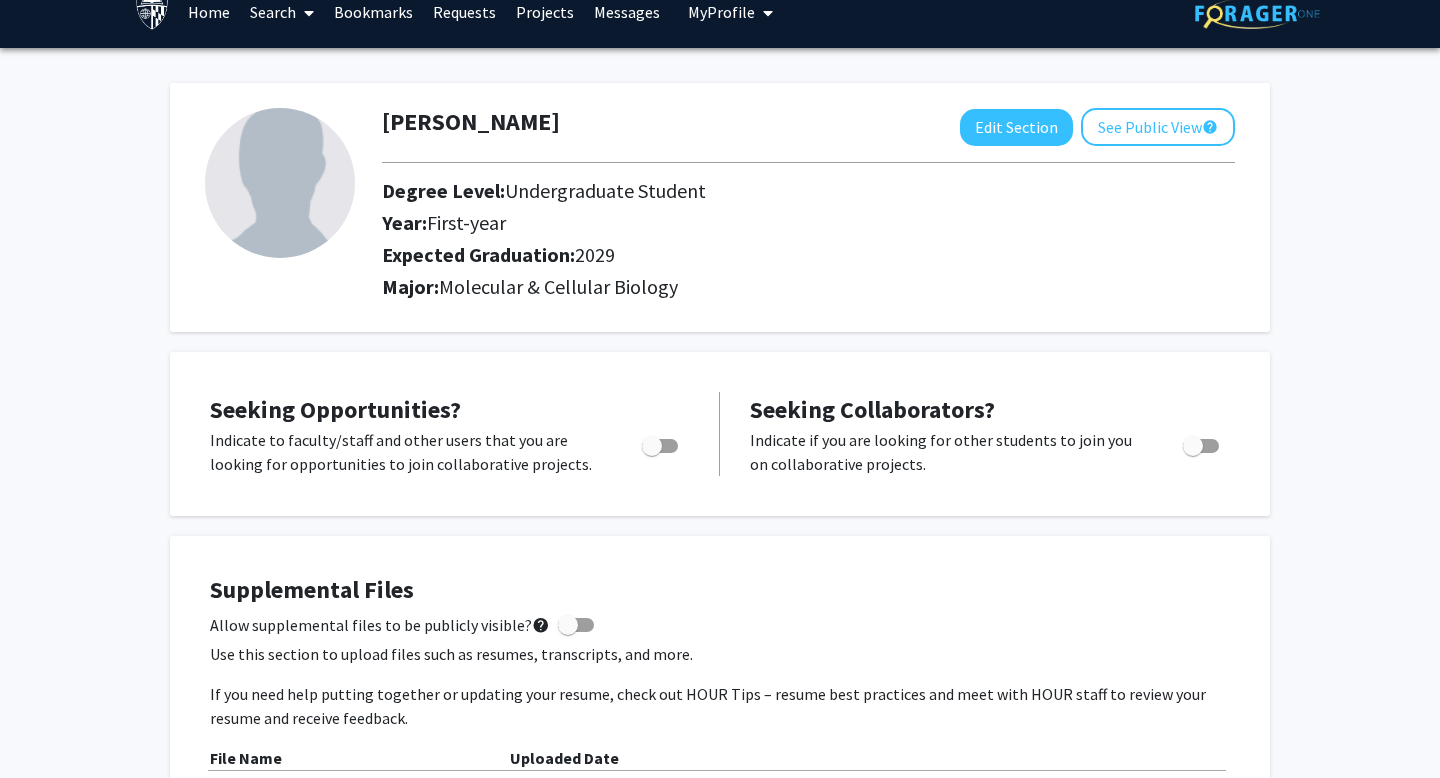 scroll, scrollTop: 0, scrollLeft: 0, axis: both 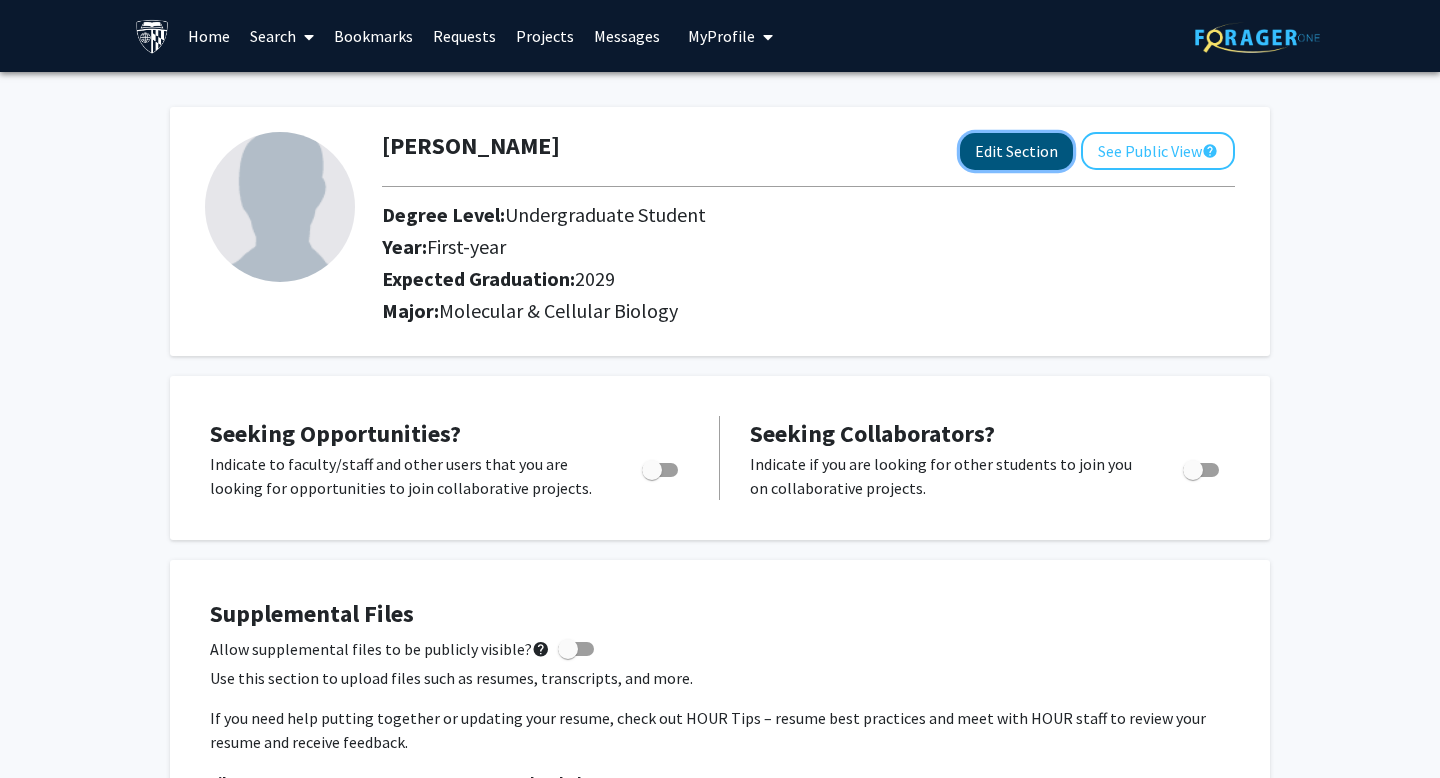 click on "Edit Section" 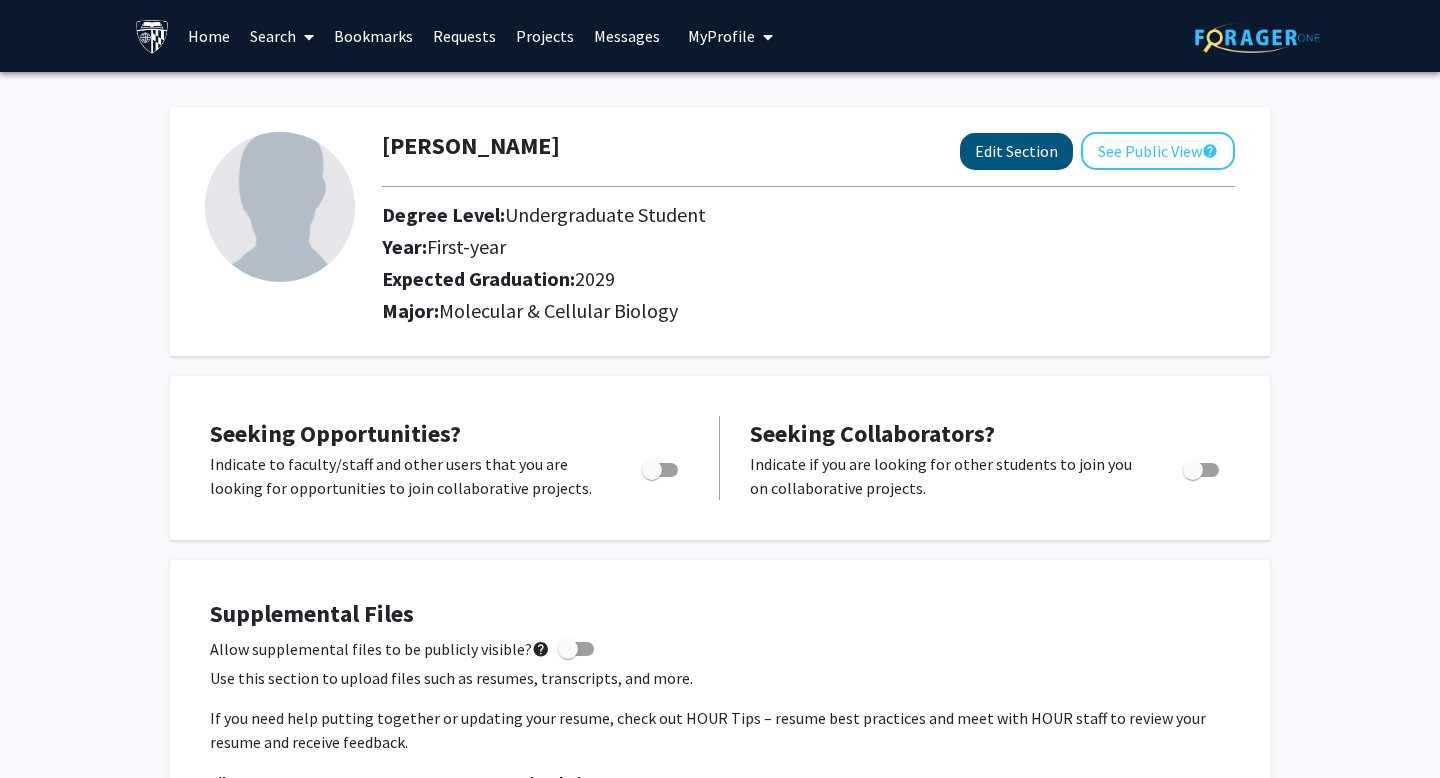 select on "first-year" 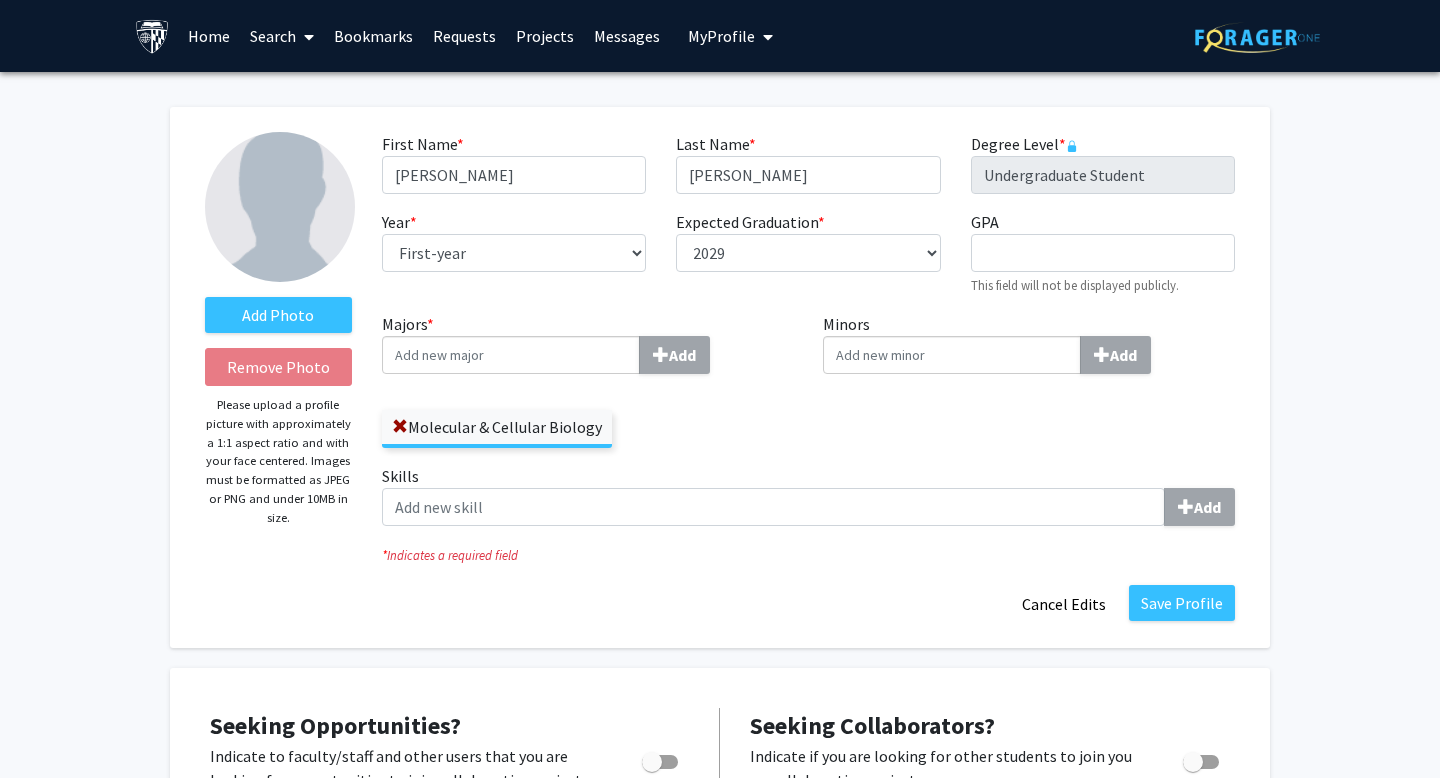 click on "Majors  * Add" at bounding box center (511, 355) 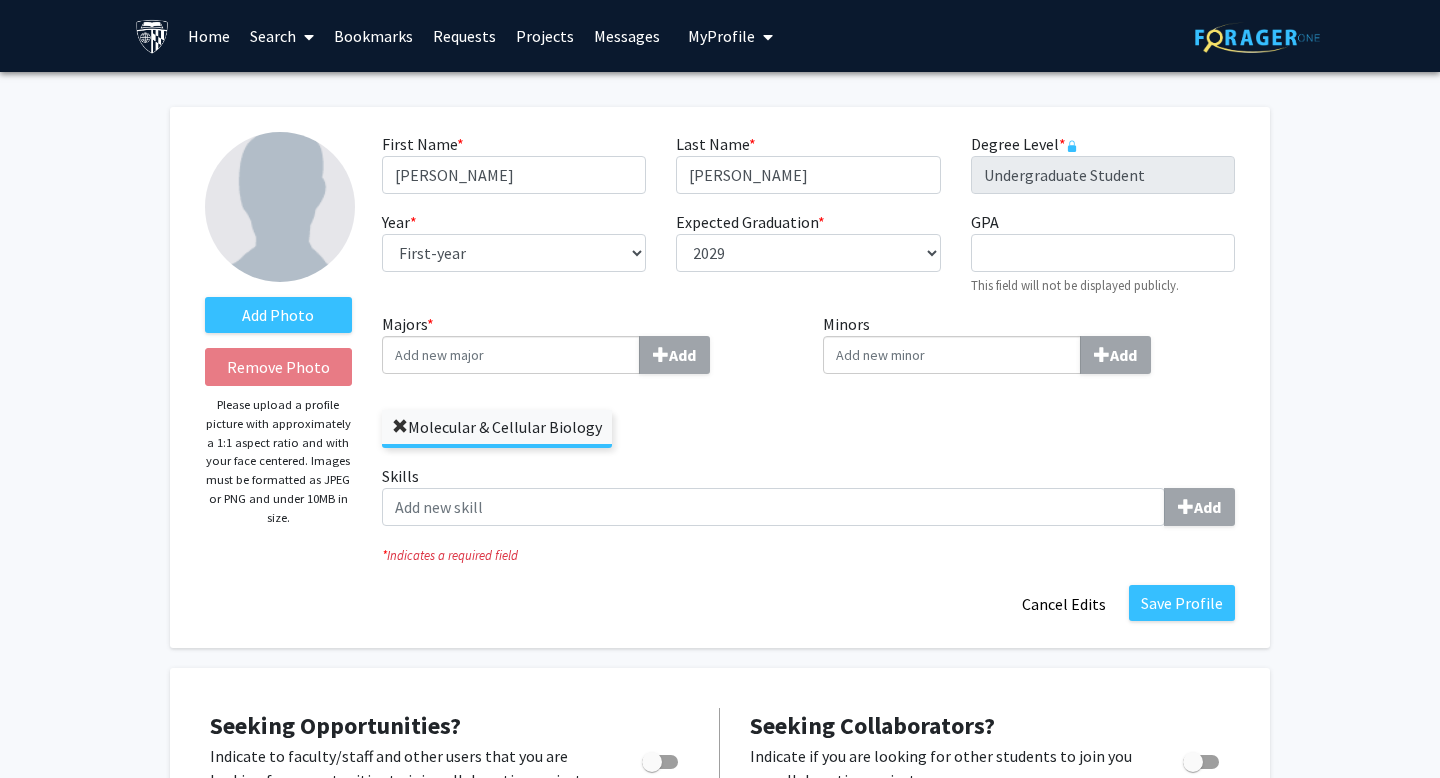 click 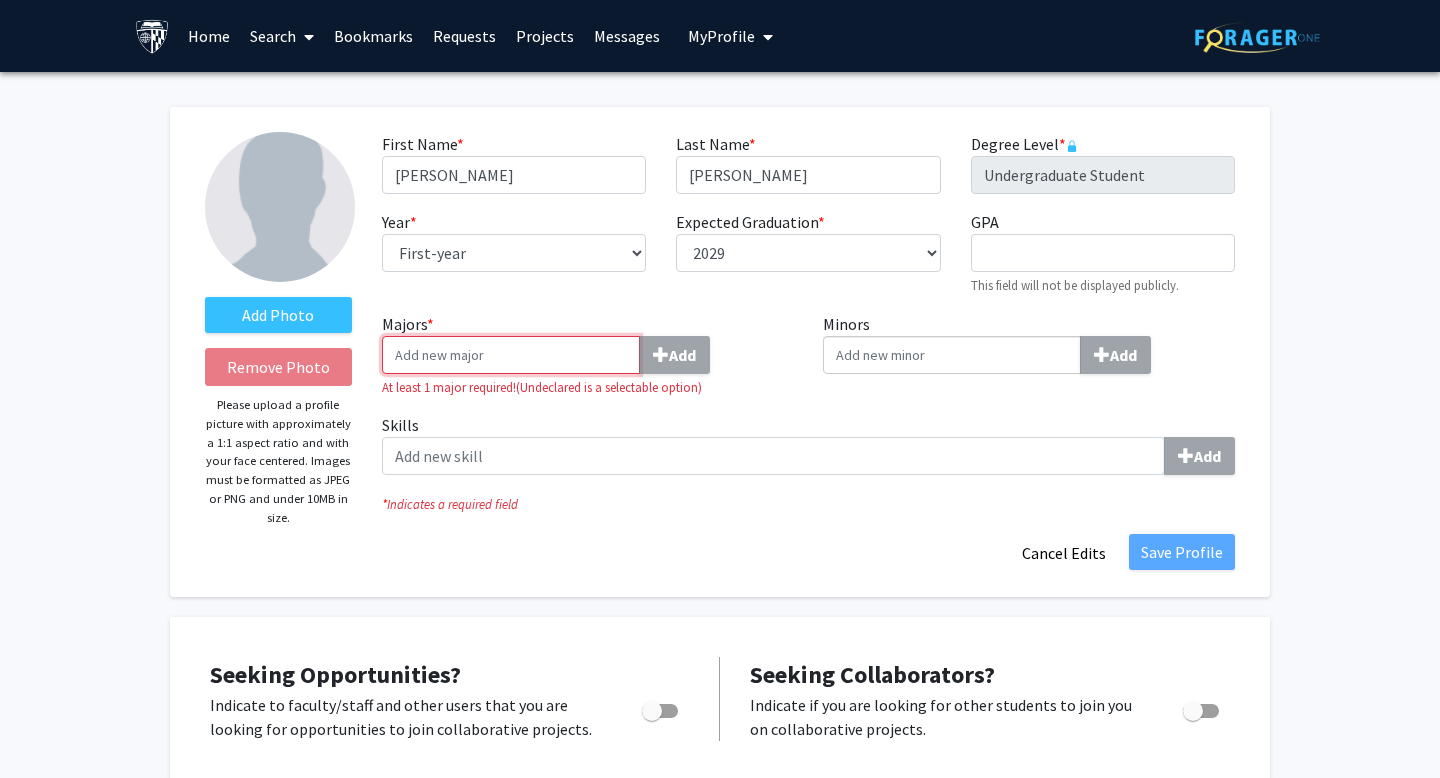 click on "Majors  * Add" at bounding box center (511, 355) 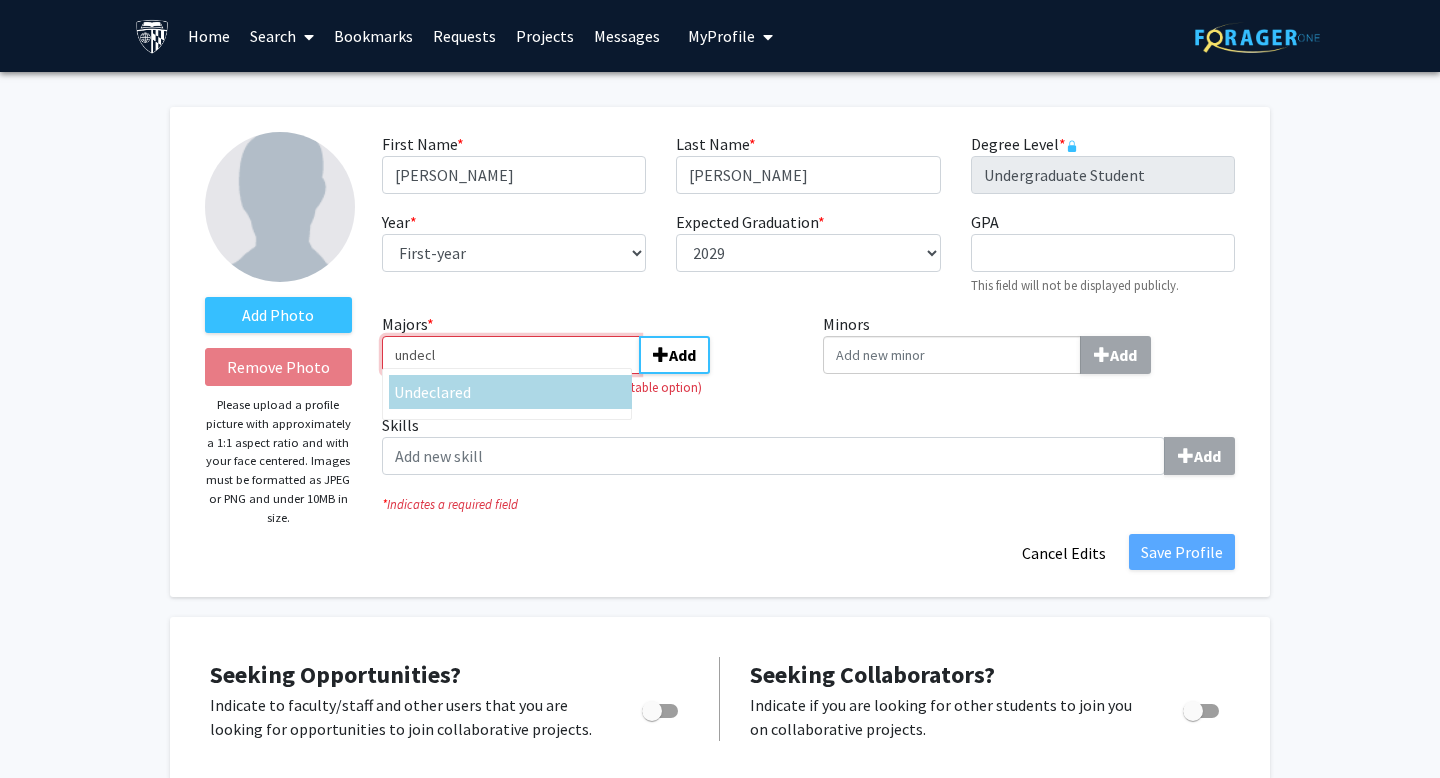 type on "undecl" 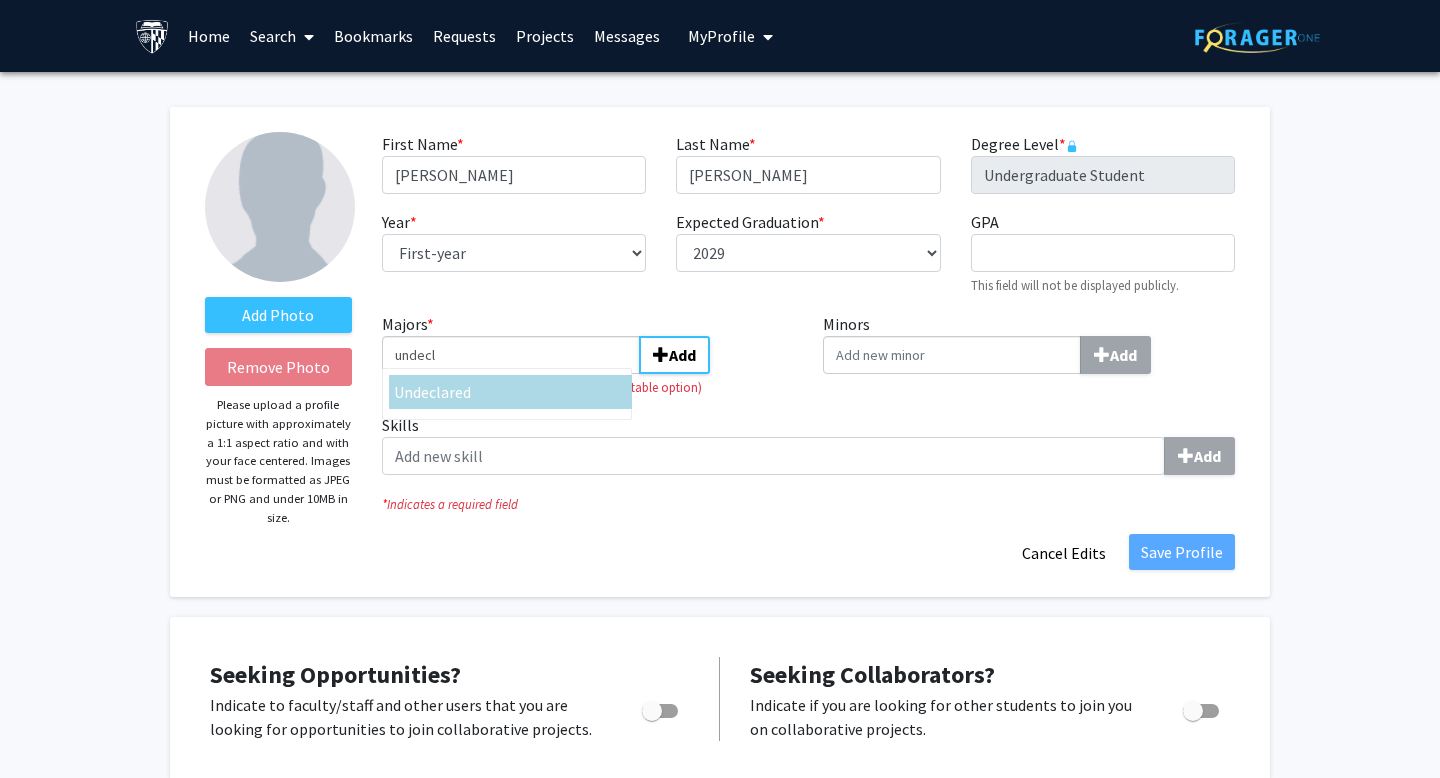 click on "Undecl" at bounding box center [417, 392] 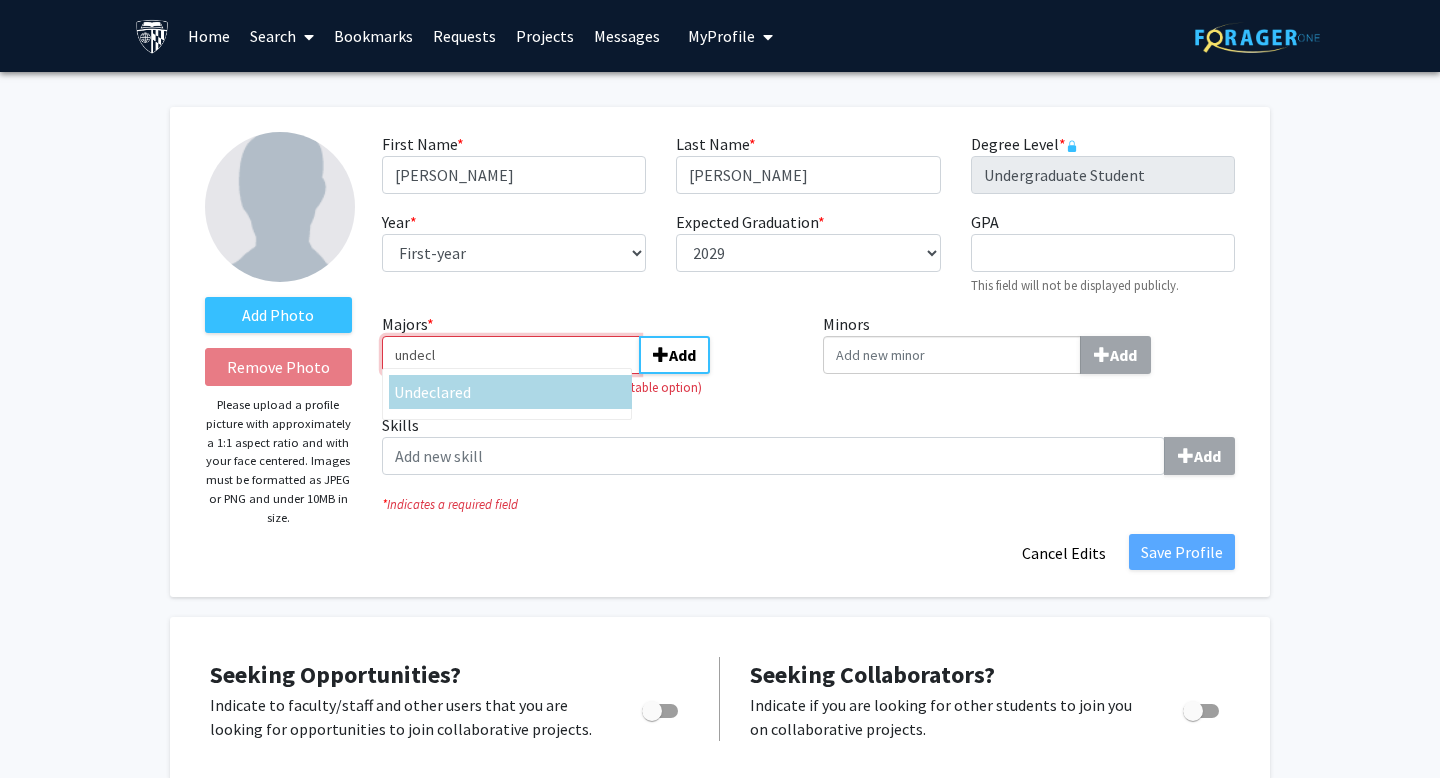 click on "undecl" at bounding box center [511, 355] 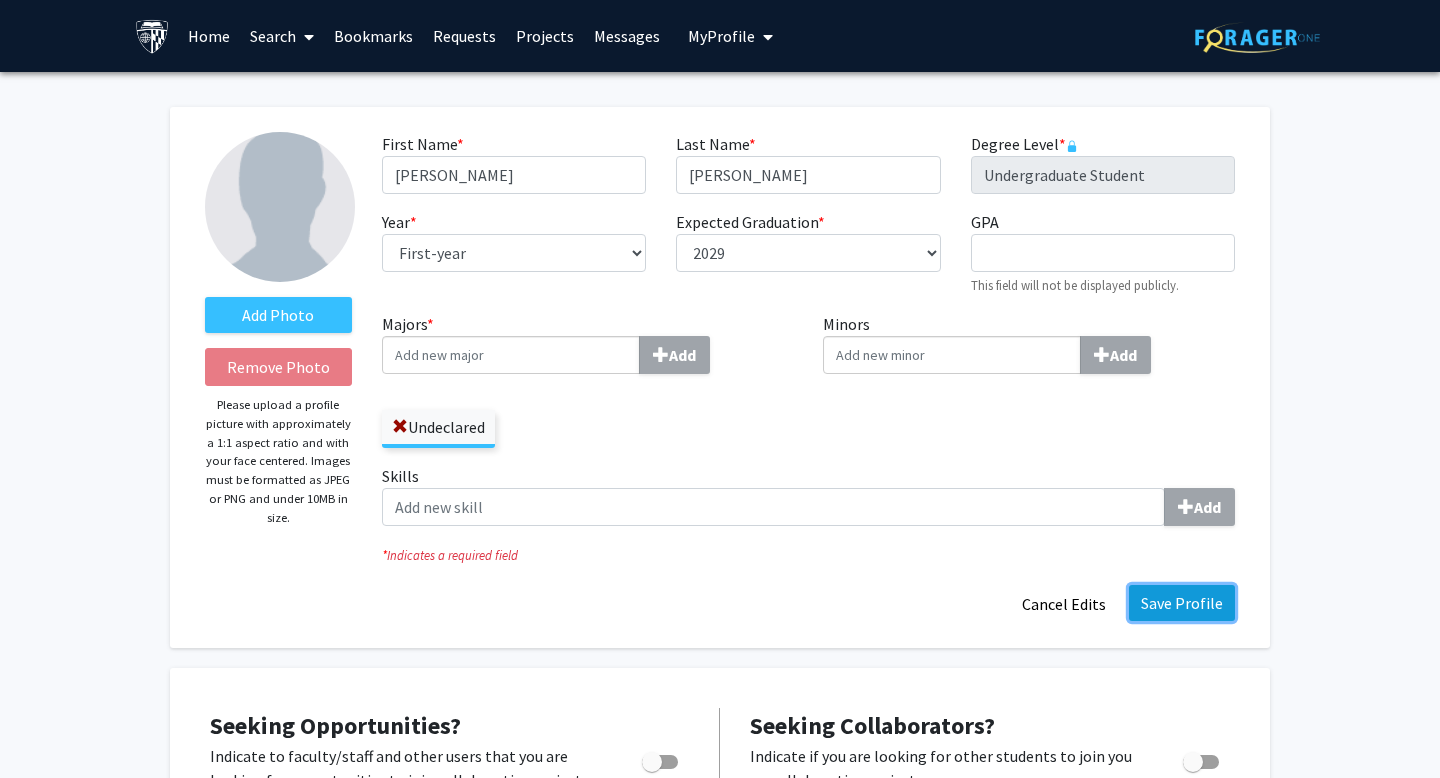 click on "Save Profile" 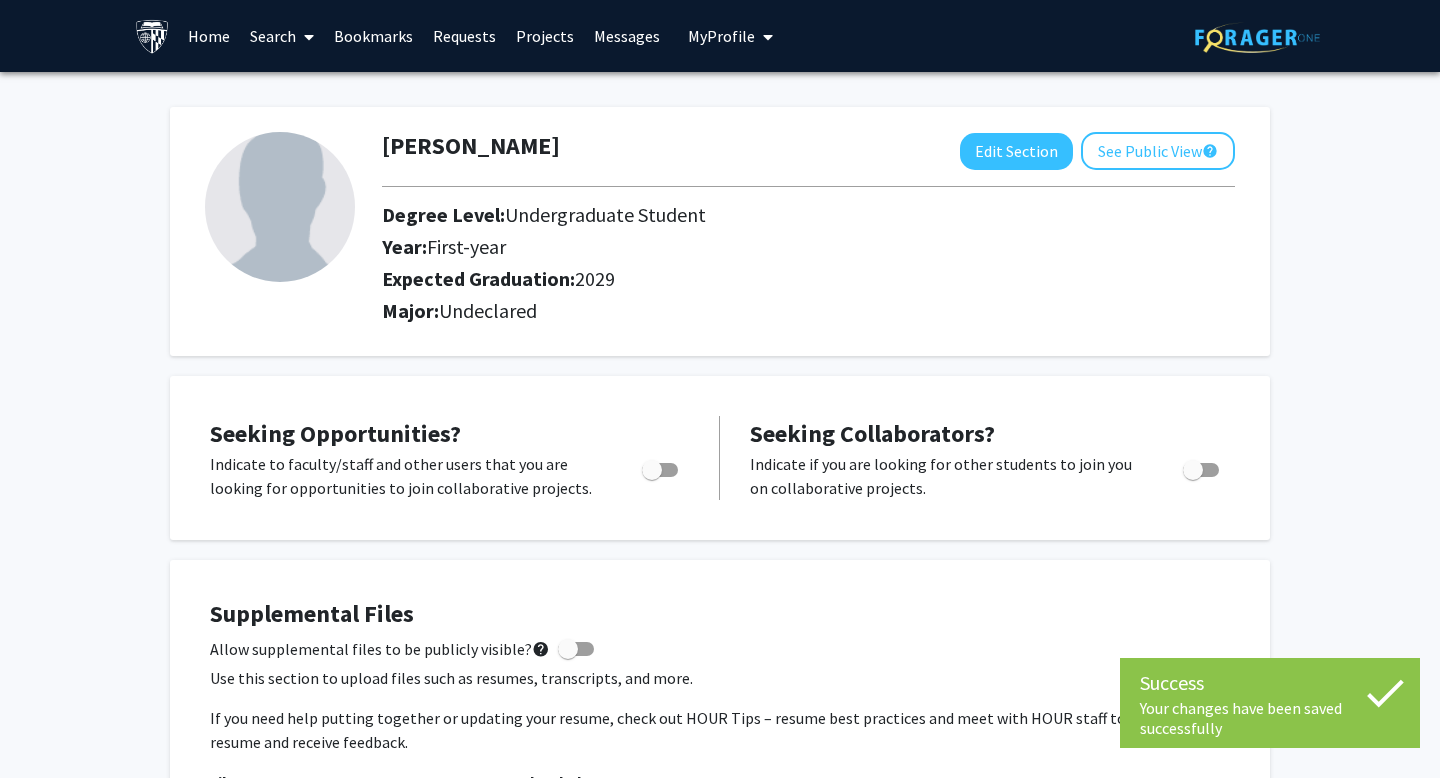 click on "Search" at bounding box center [282, 36] 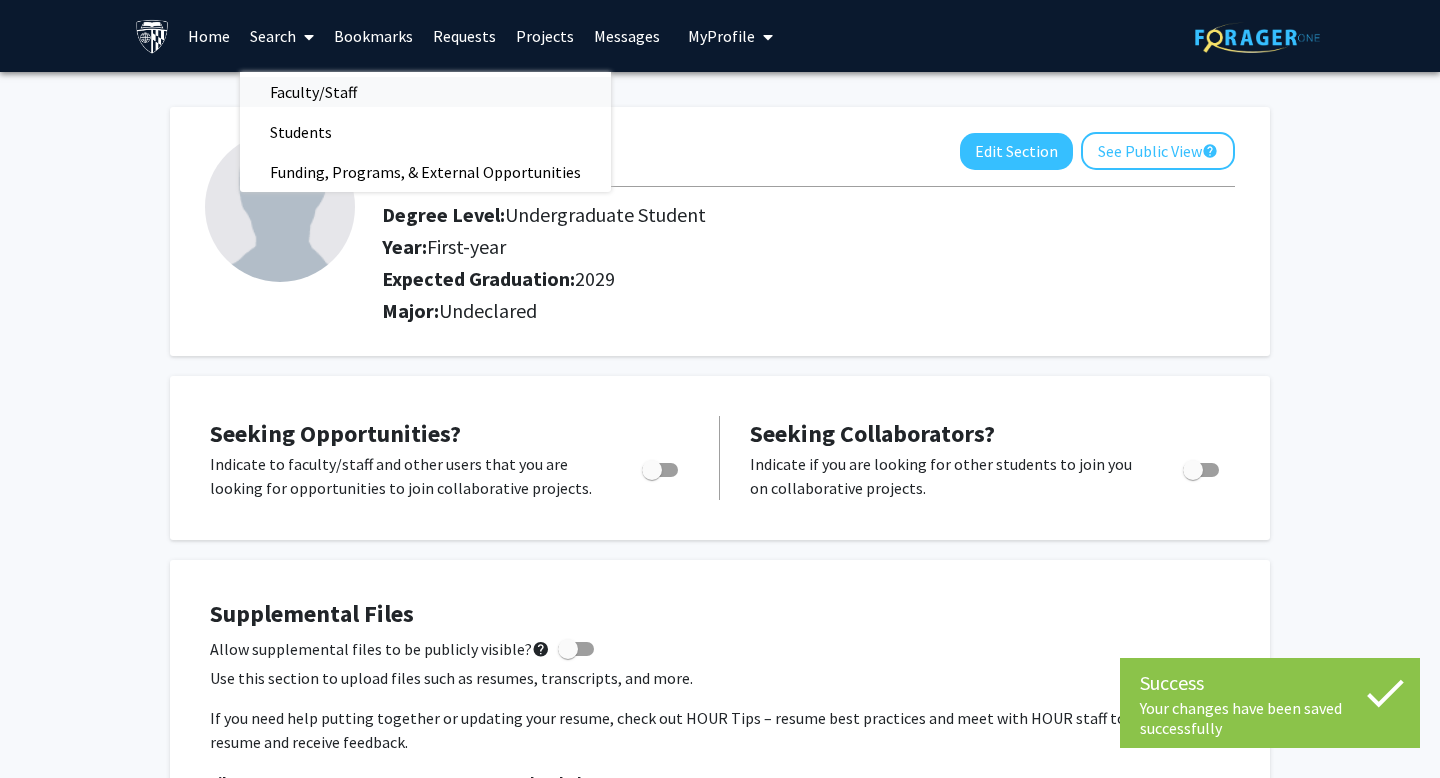click on "Faculty/Staff" at bounding box center (313, 92) 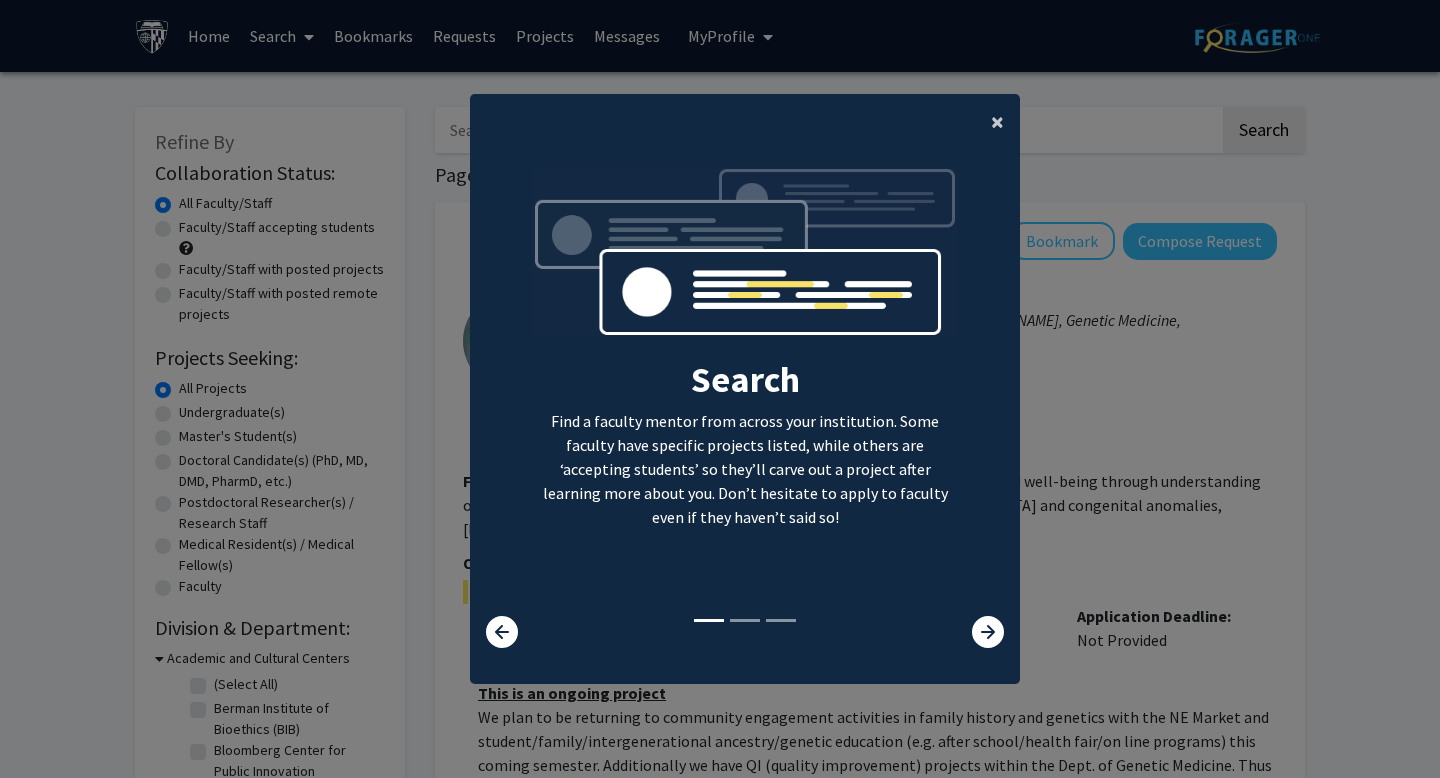 click on "×" 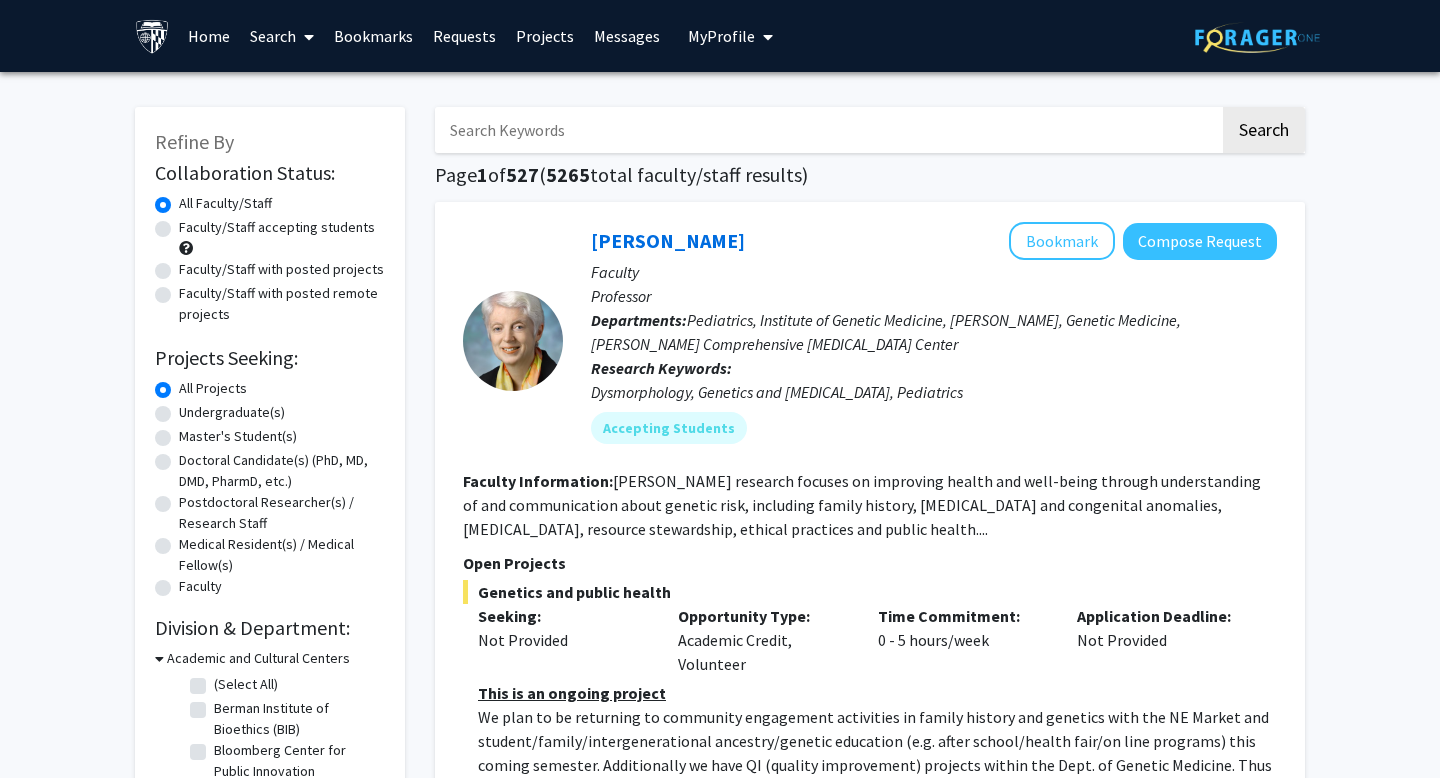 click on "Faculty/Staff accepting students" 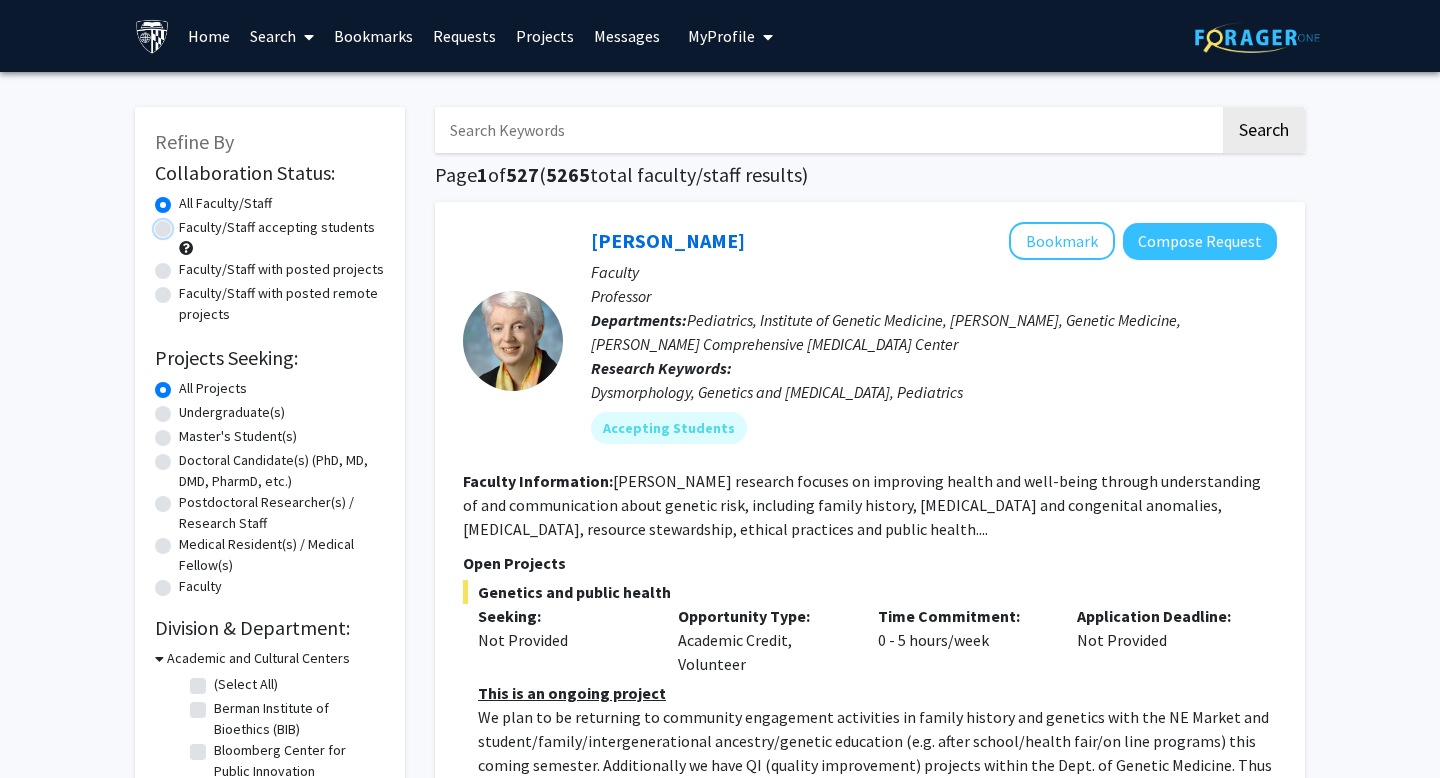 click on "Faculty/Staff accepting students" at bounding box center (185, 223) 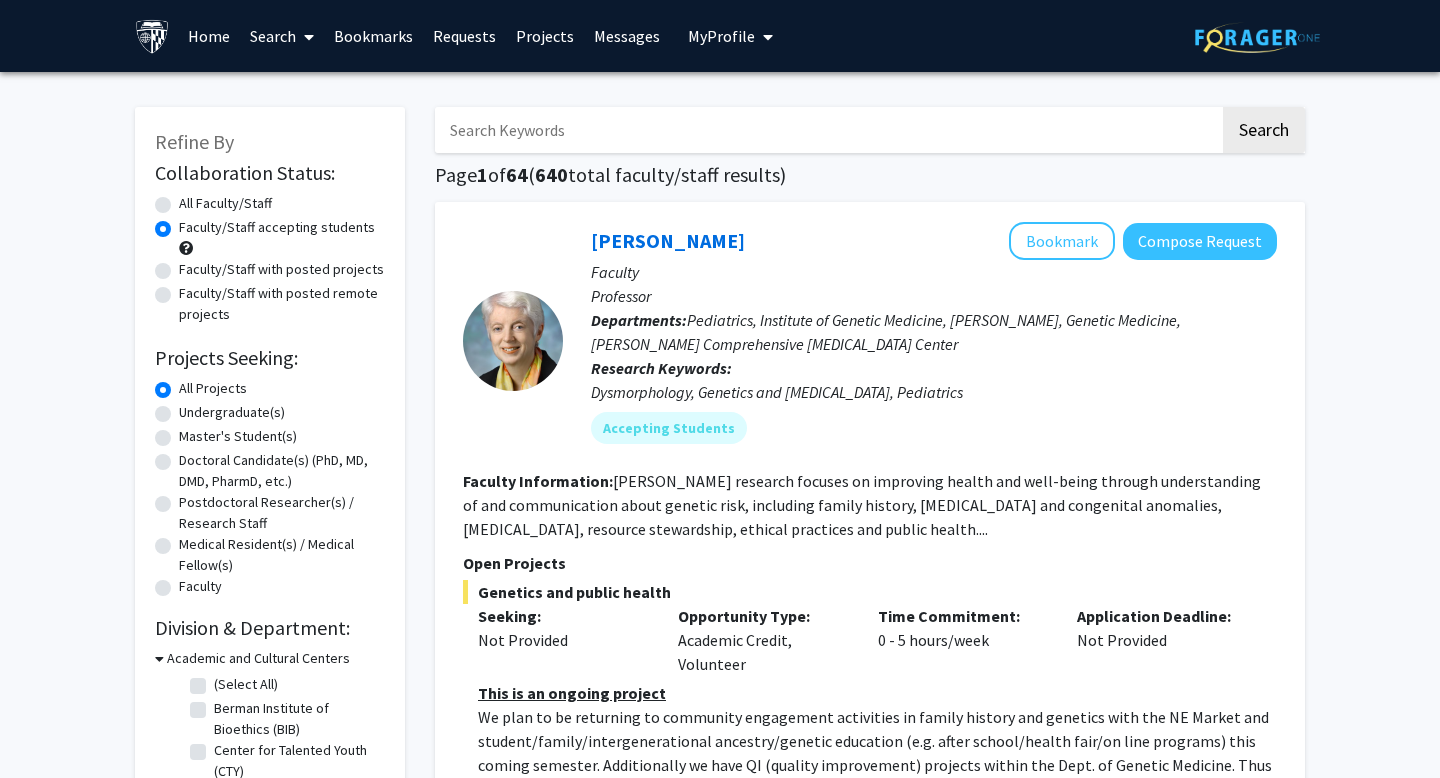 click on "Undergraduate(s)" 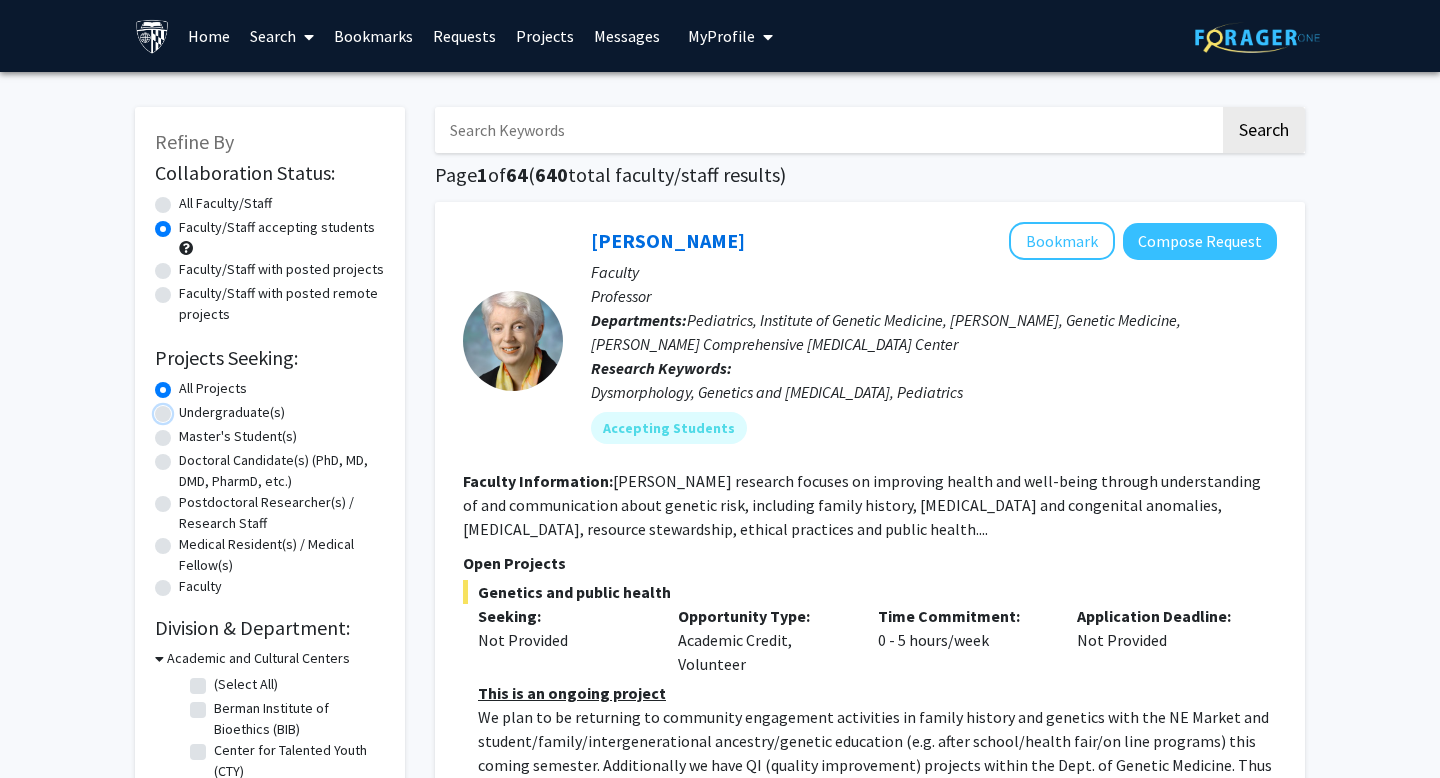 click on "Undergraduate(s)" at bounding box center (185, 408) 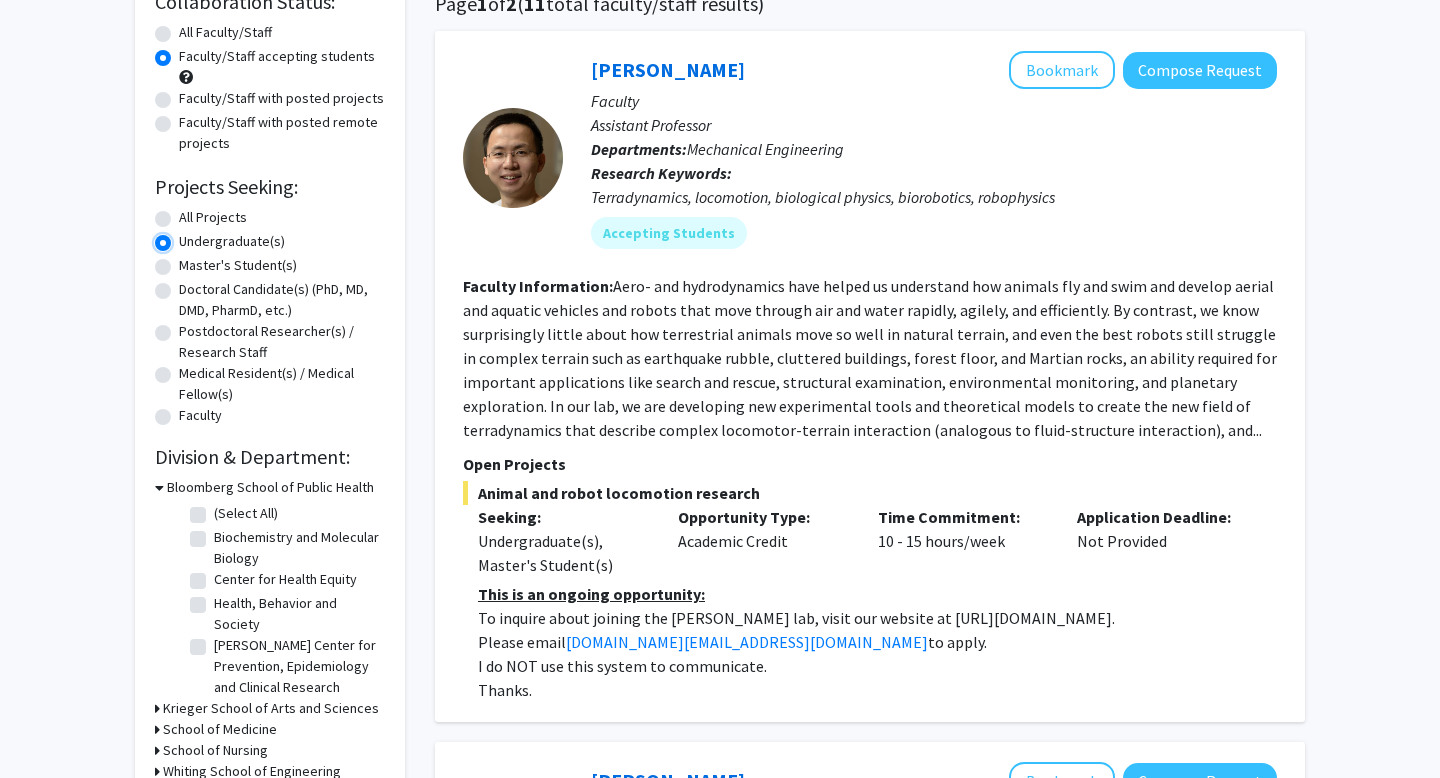 scroll, scrollTop: 181, scrollLeft: 0, axis: vertical 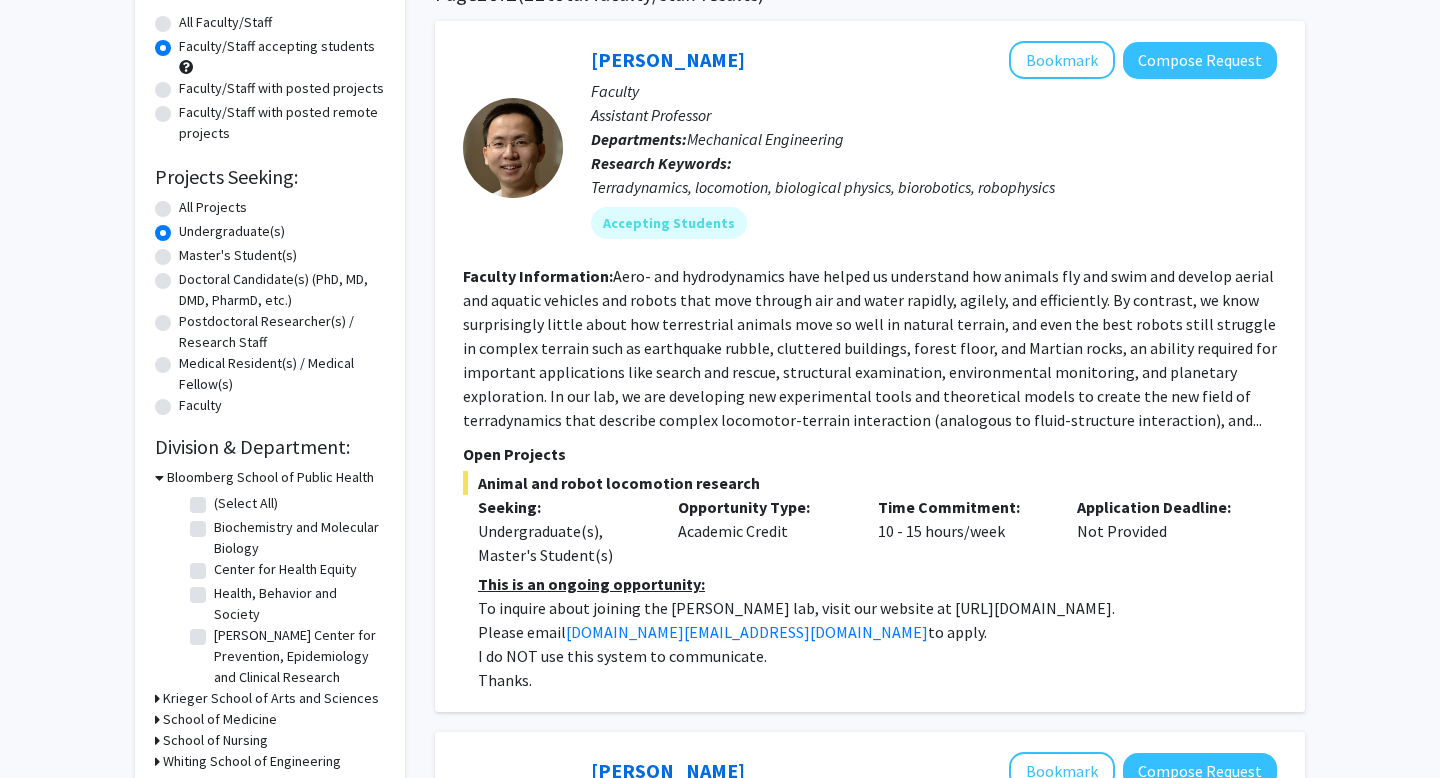 click on "Biochemistry and Molecular Biology" 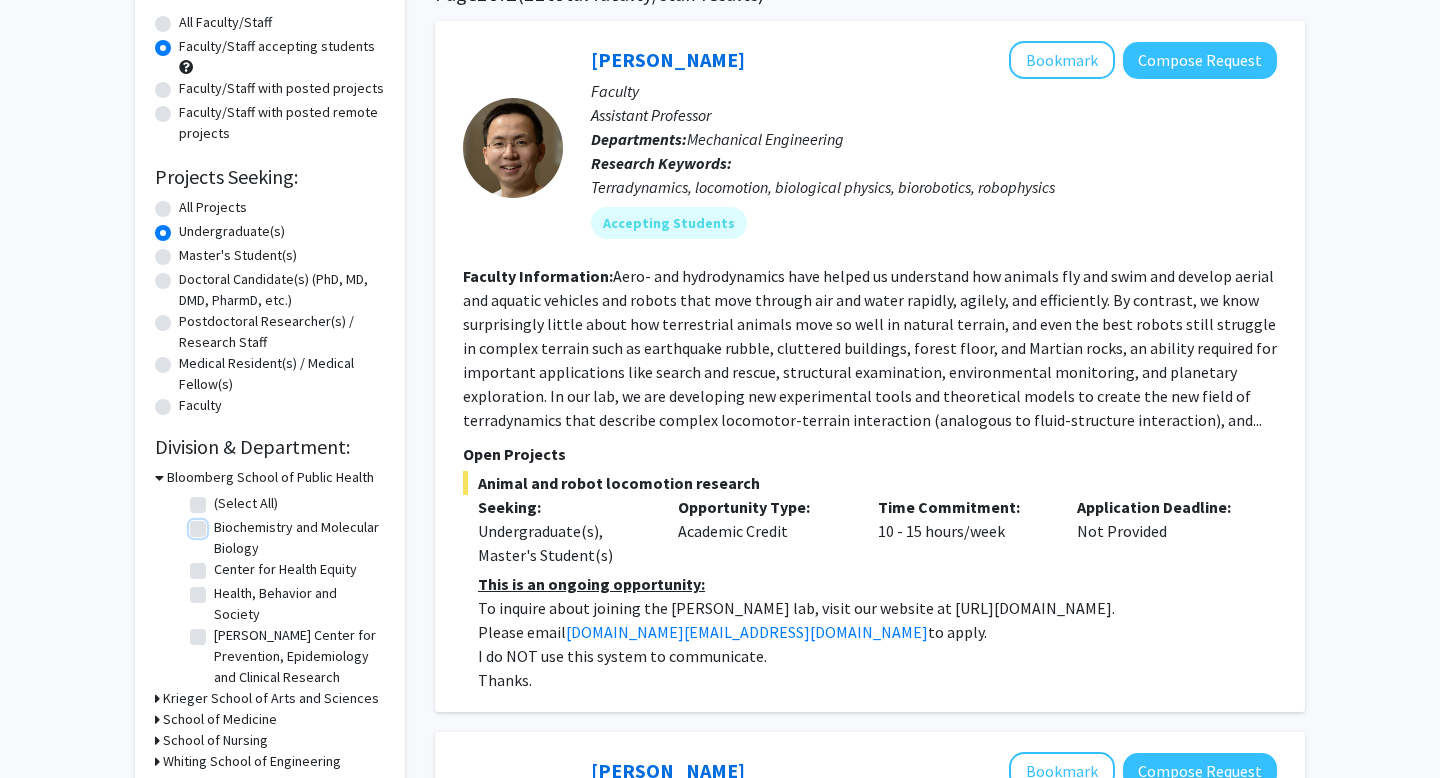 click on "Biochemistry and Molecular Biology" at bounding box center (220, 523) 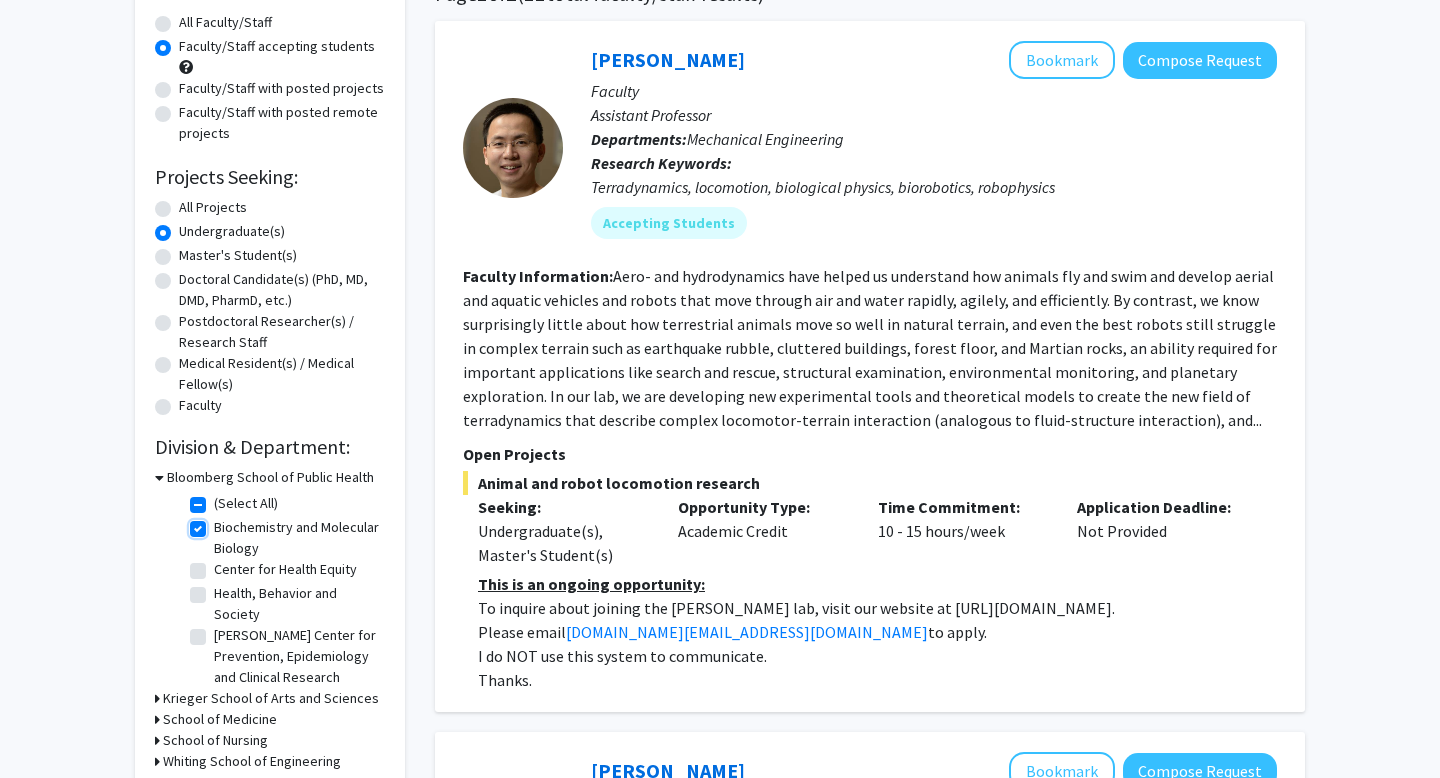 checkbox on "true" 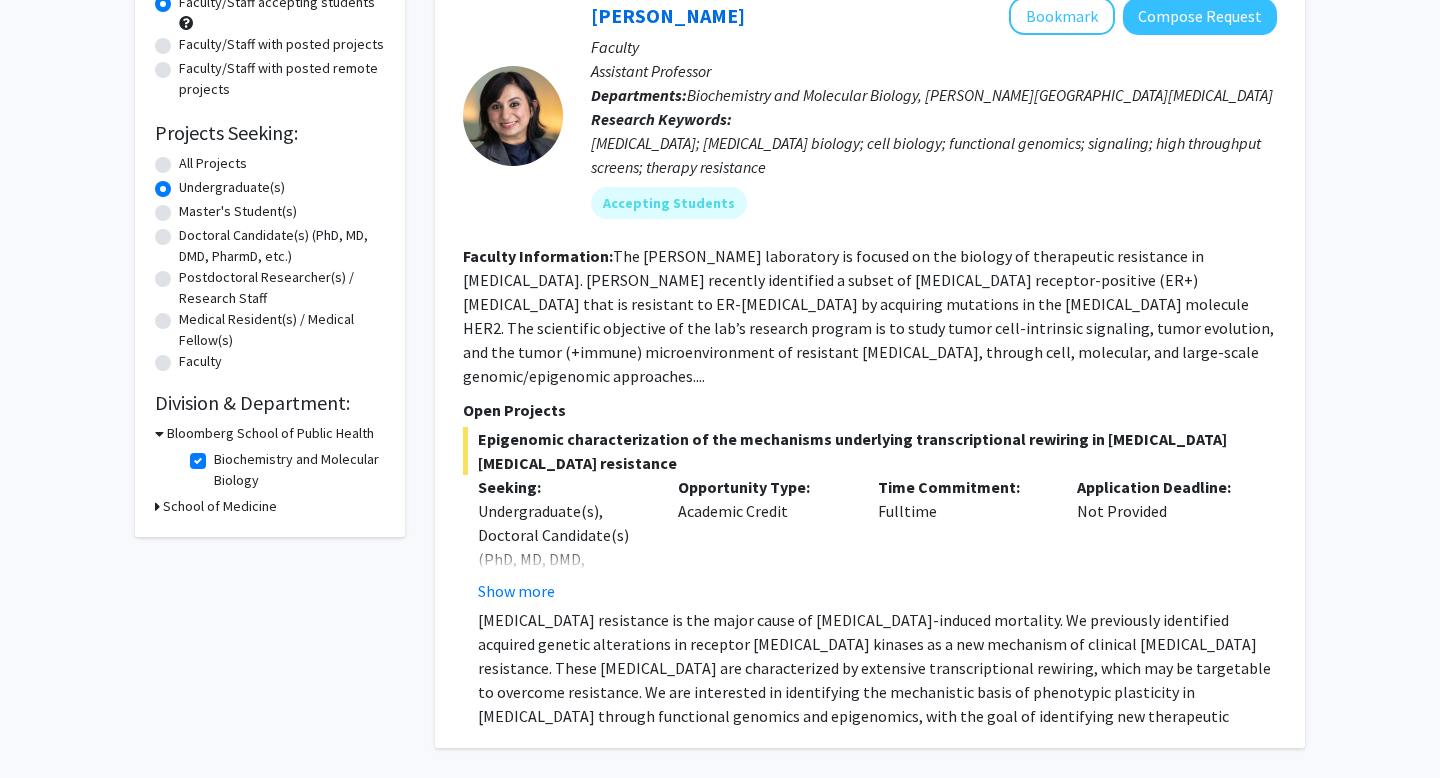 scroll, scrollTop: 246, scrollLeft: 0, axis: vertical 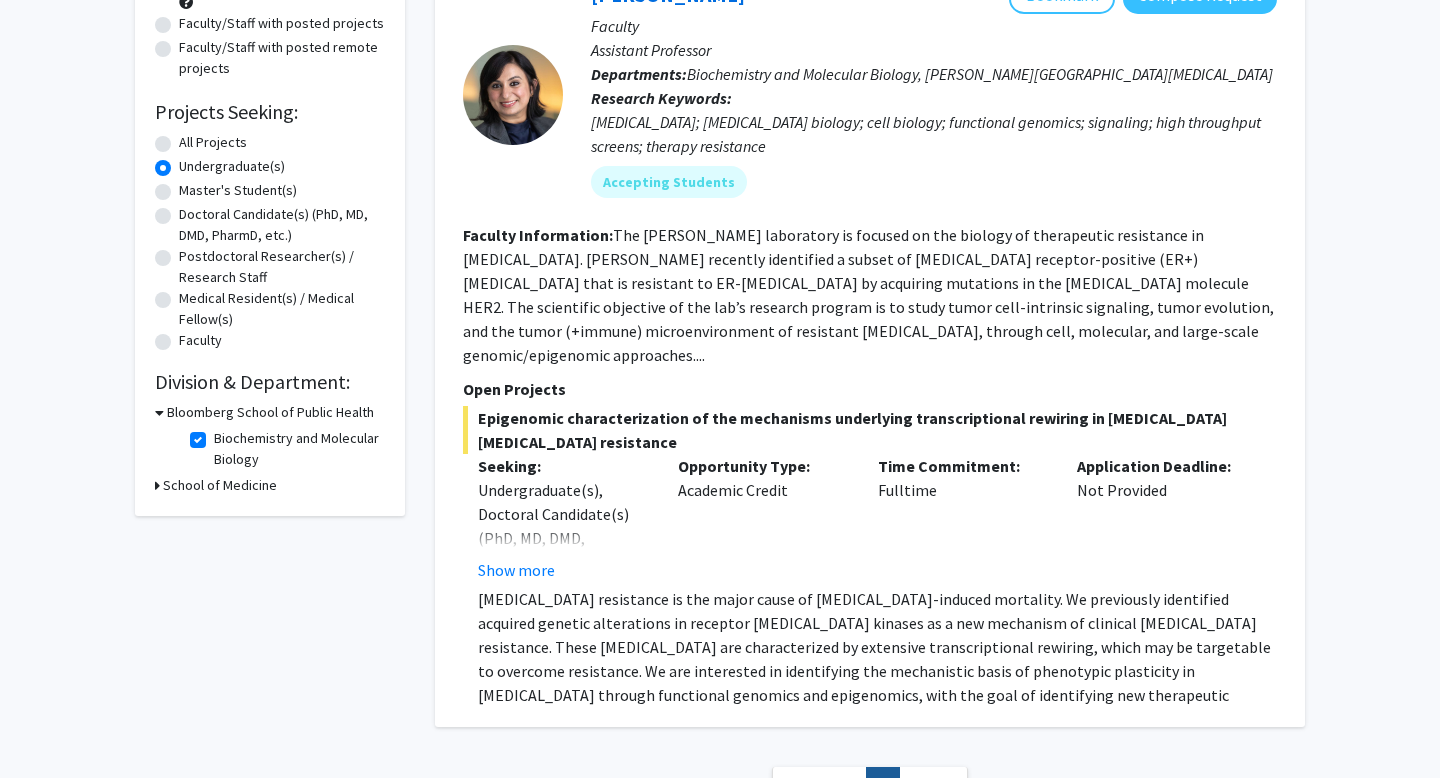 click on "Biochemistry and Molecular Biology" 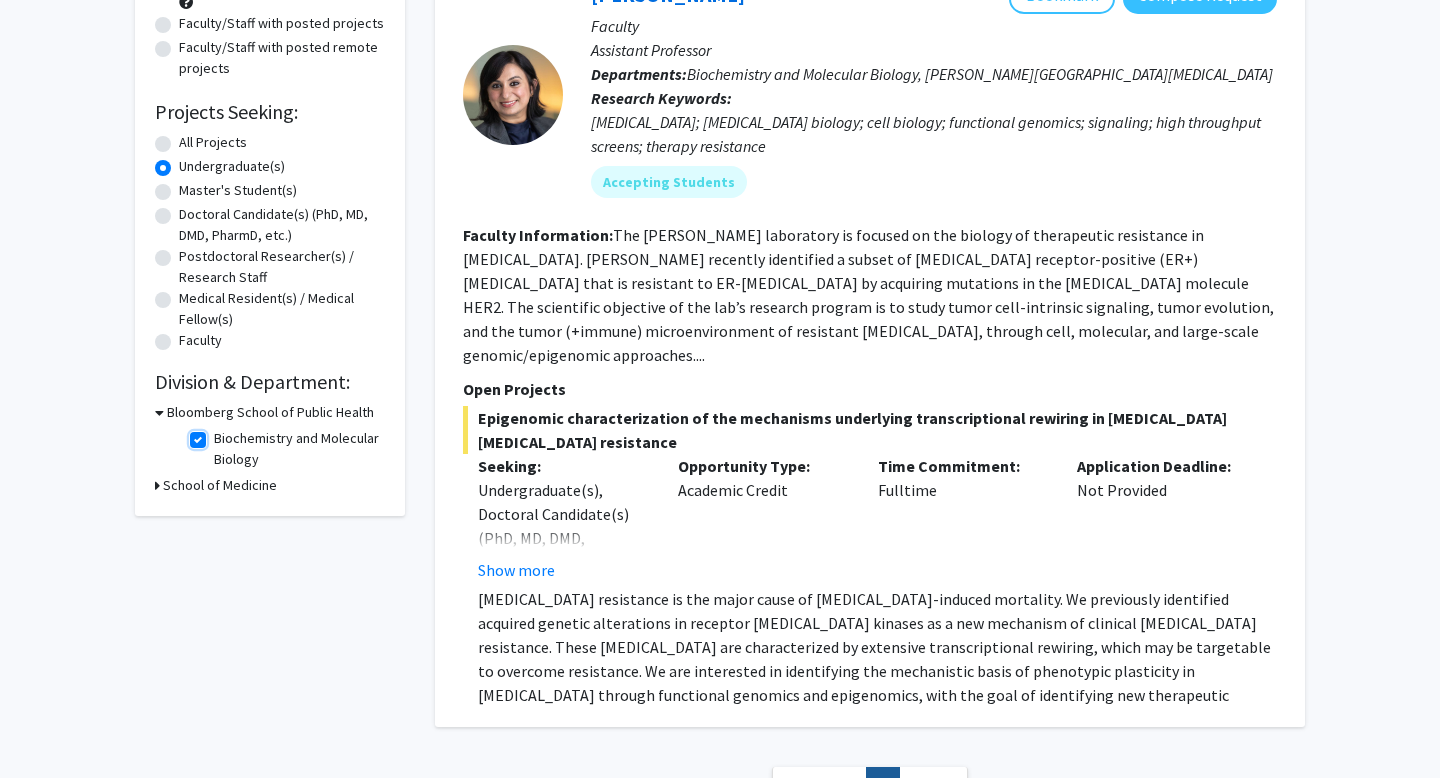 click on "Biochemistry and Molecular Biology" at bounding box center (220, 434) 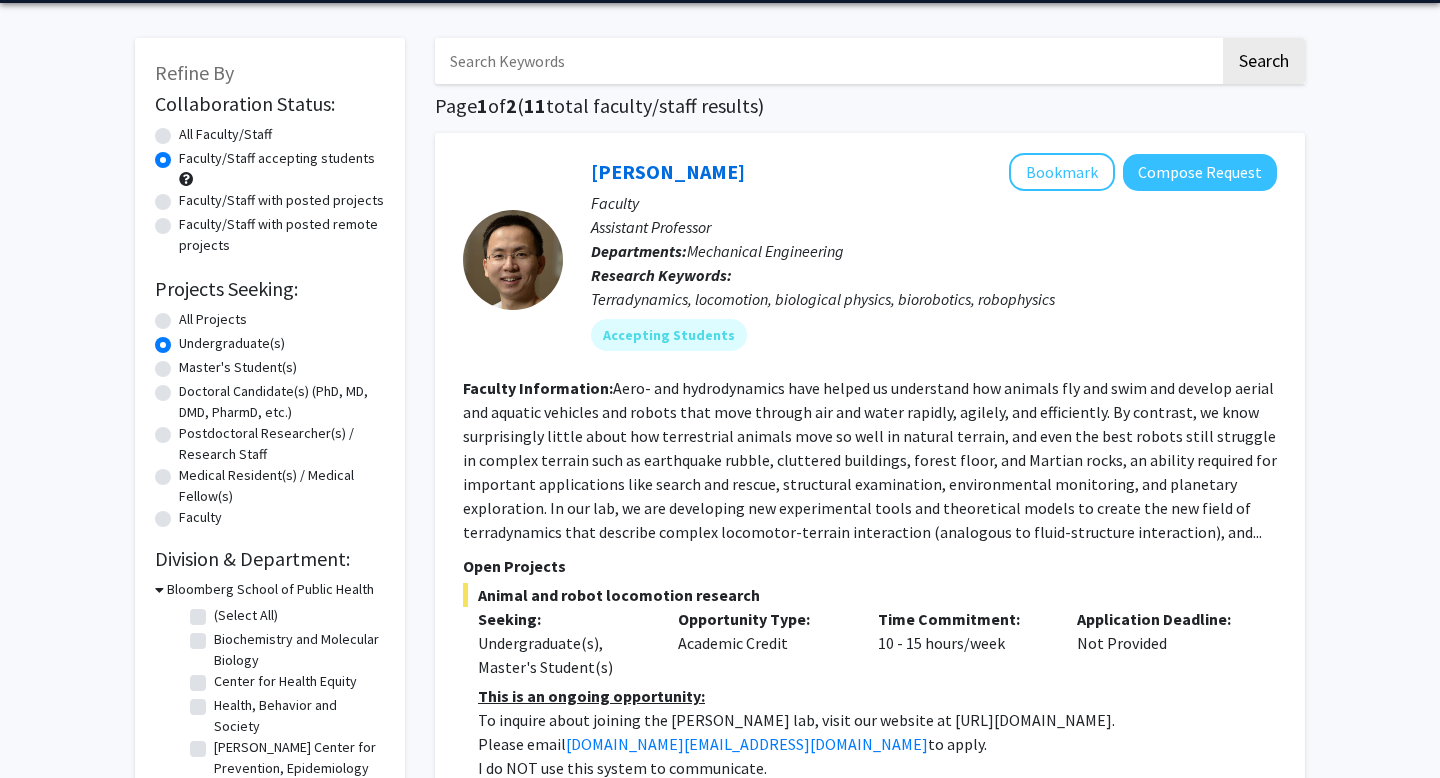 scroll, scrollTop: 167, scrollLeft: 0, axis: vertical 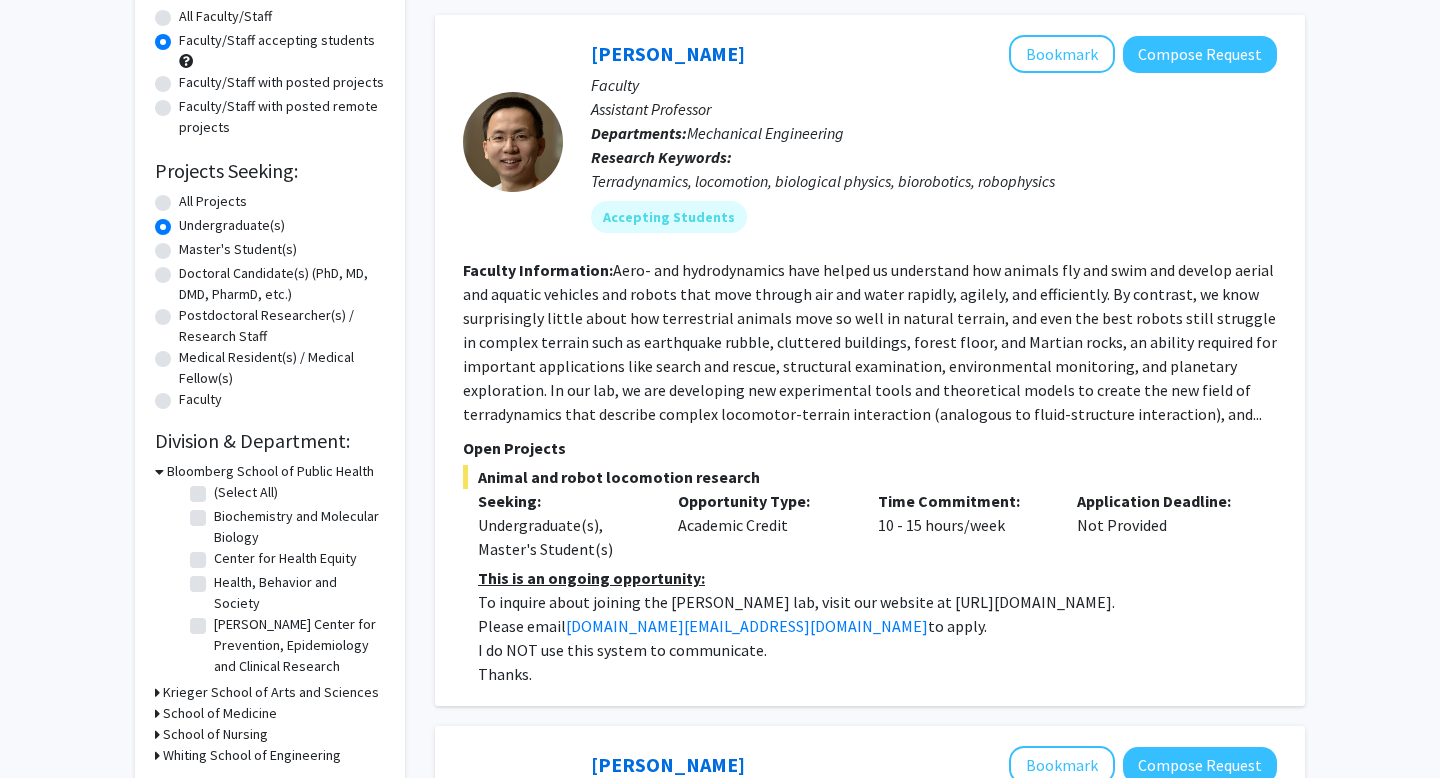click 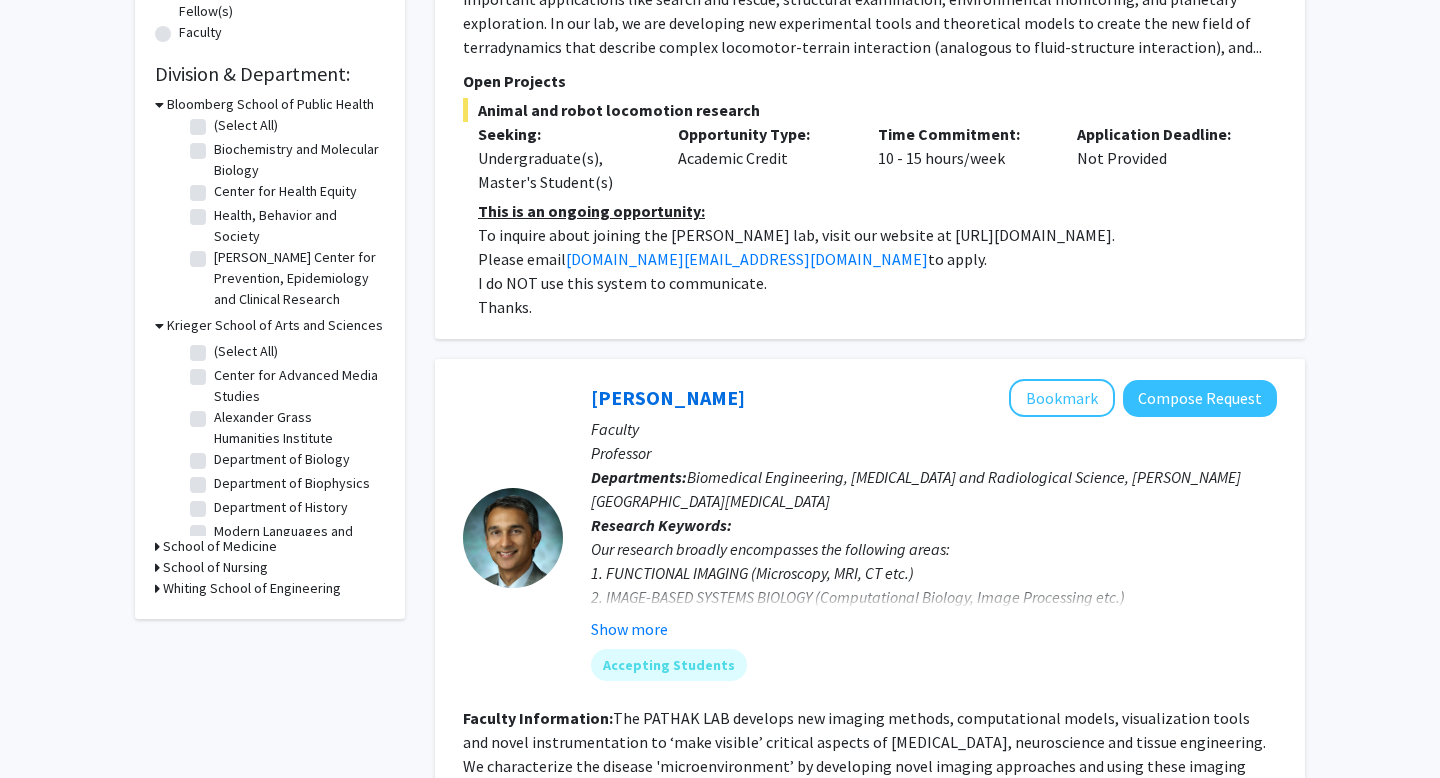 scroll, scrollTop: 566, scrollLeft: 0, axis: vertical 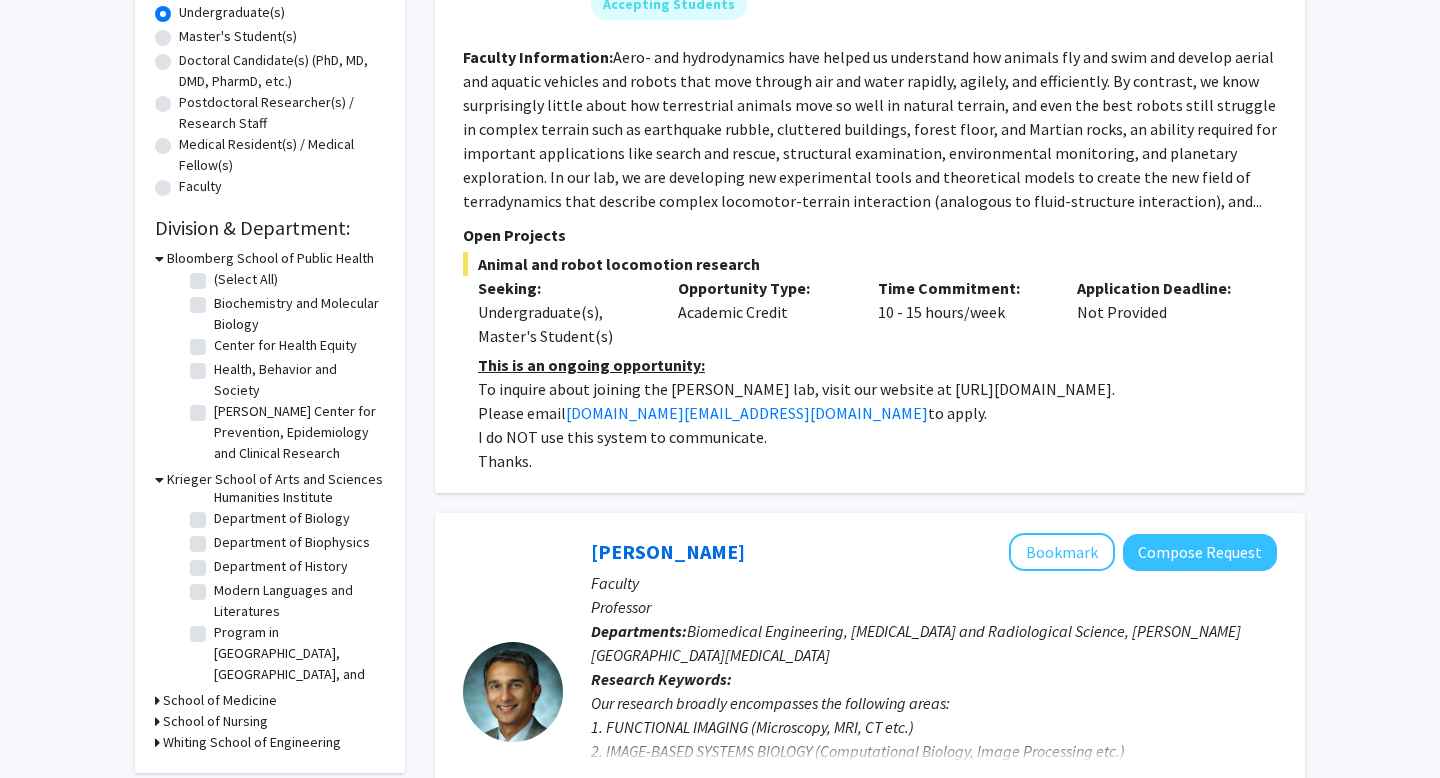 click on "Department of Biology" 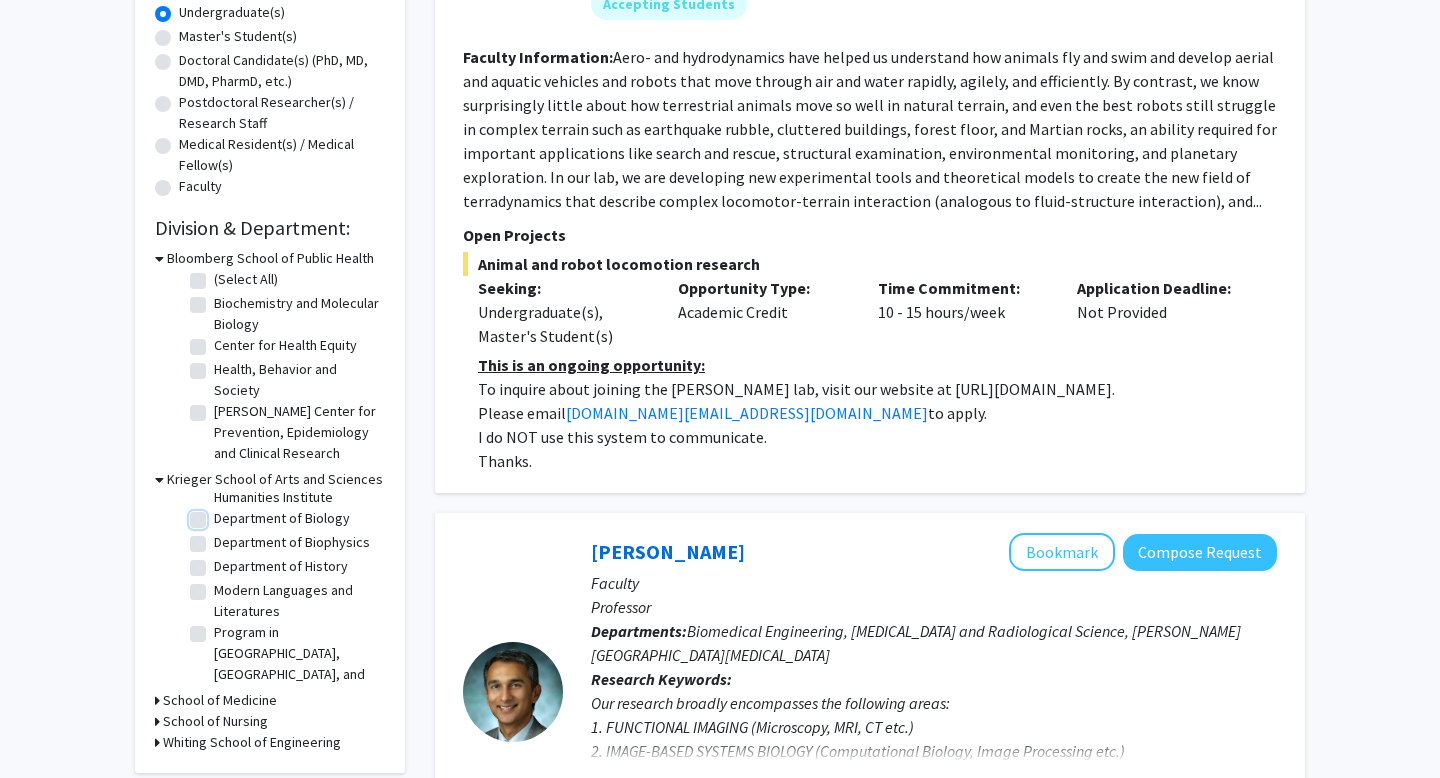 click on "Department of Biology" at bounding box center [220, 514] 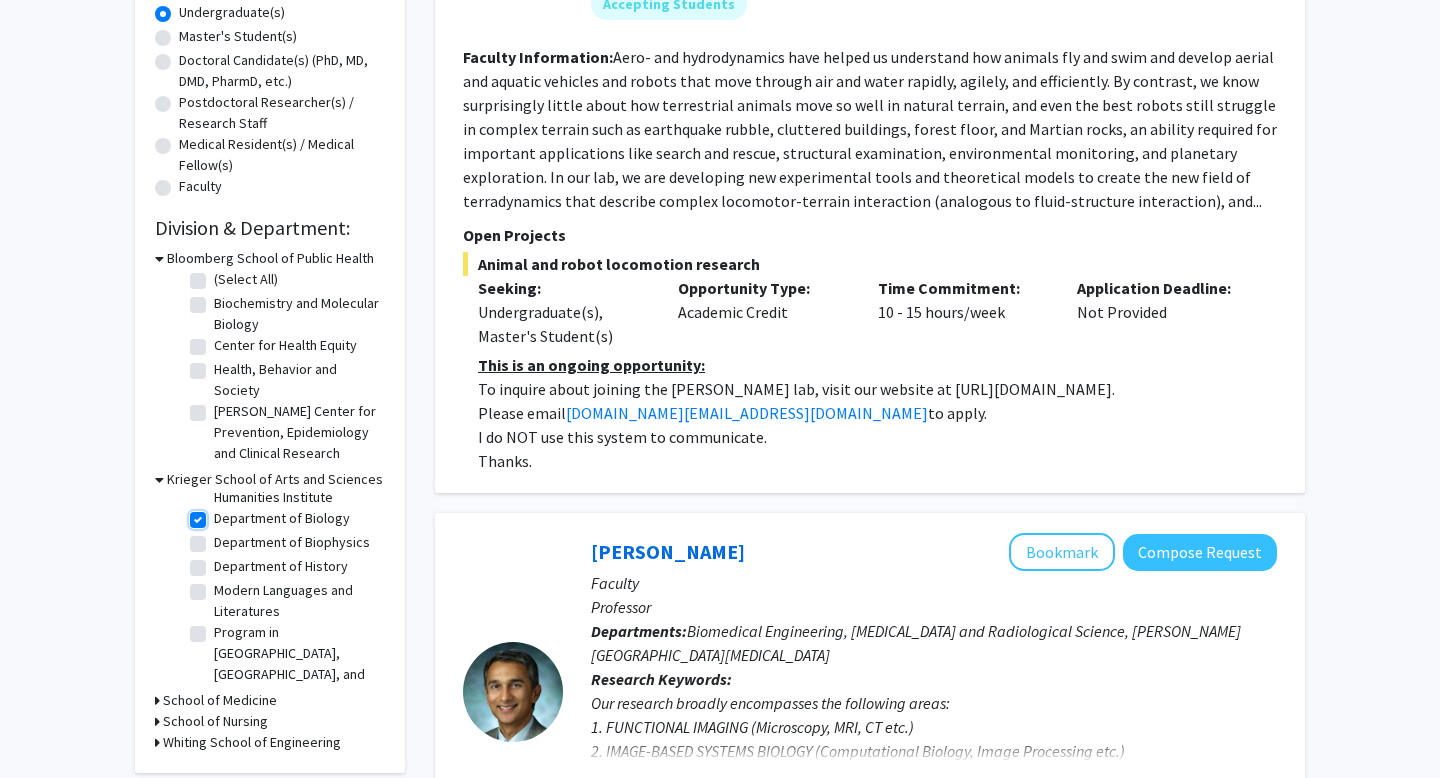 checkbox on "true" 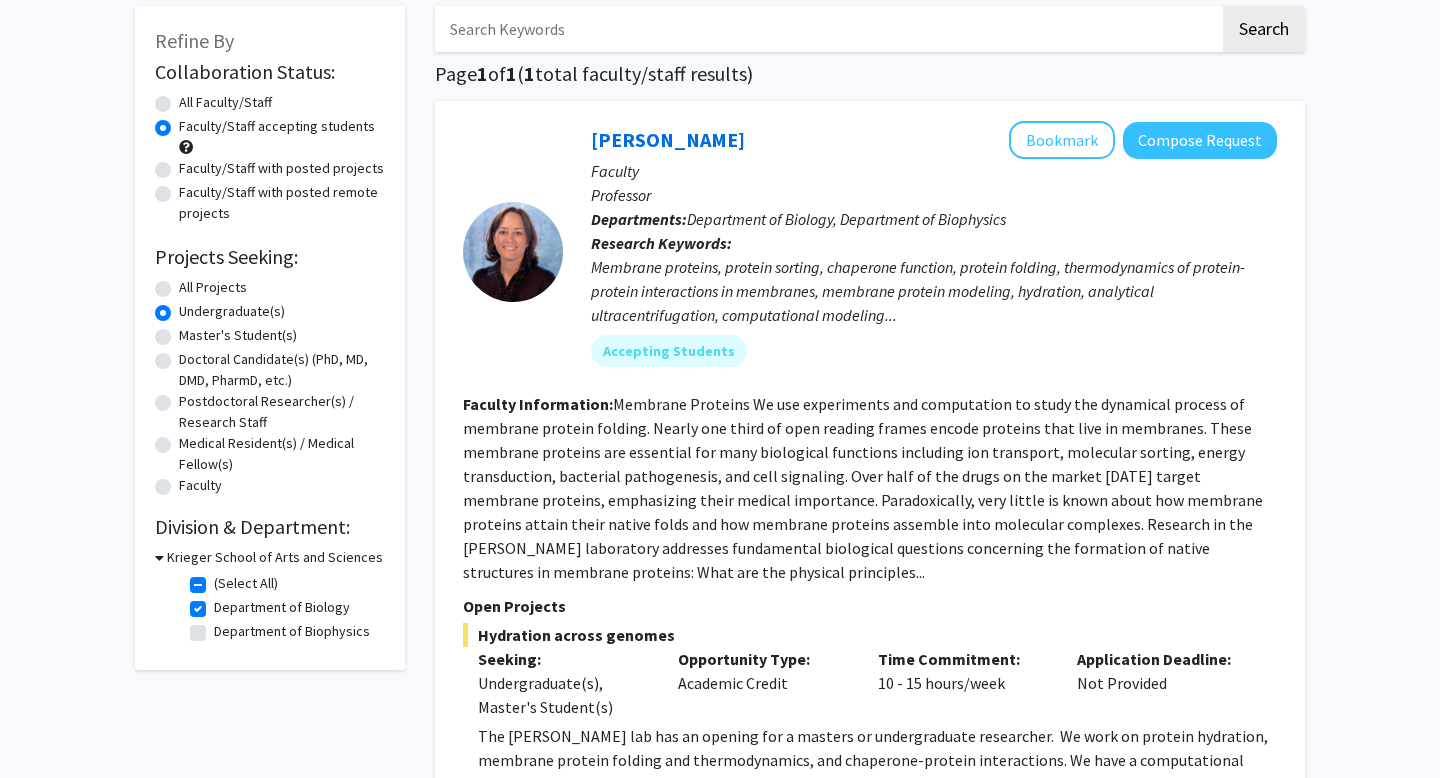 scroll, scrollTop: 117, scrollLeft: 0, axis: vertical 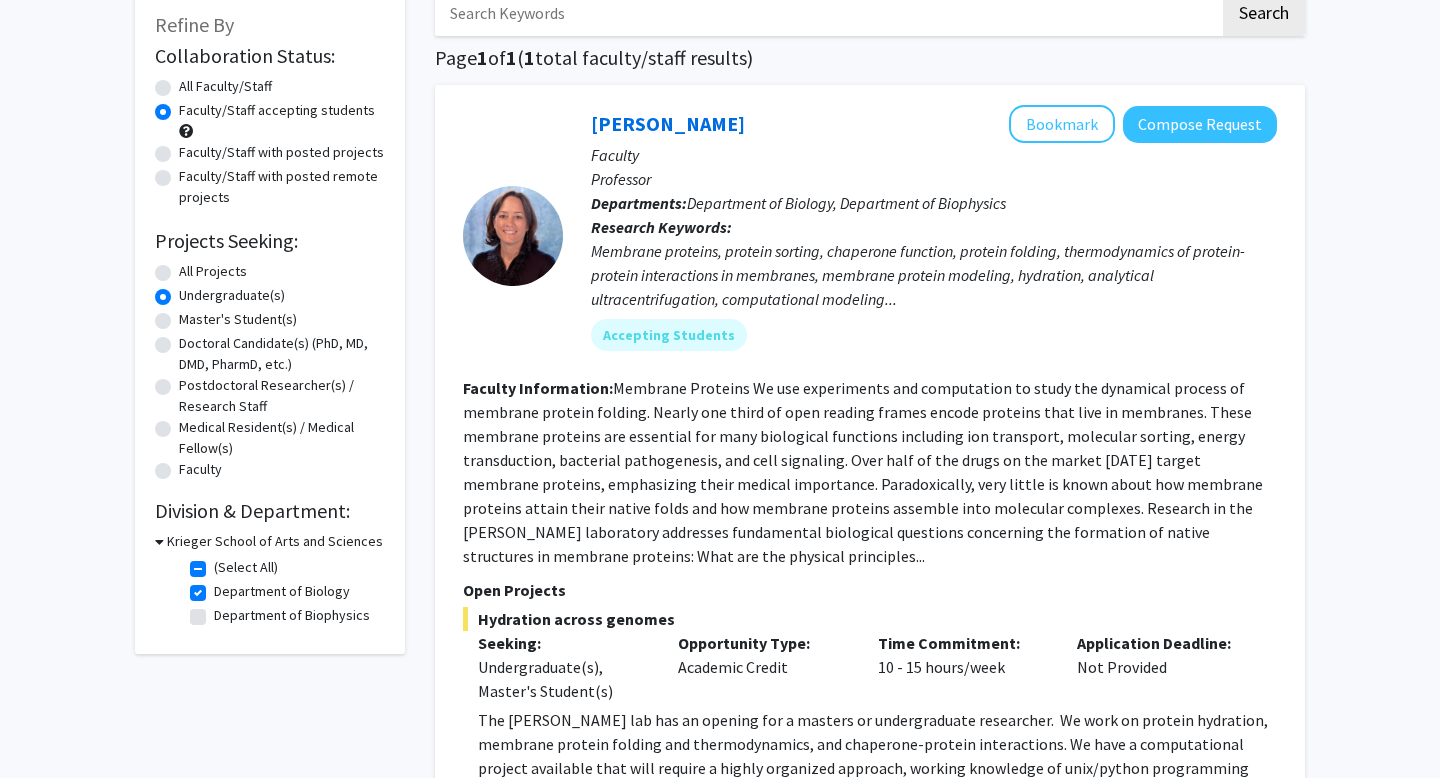 click on "Department of Biology" 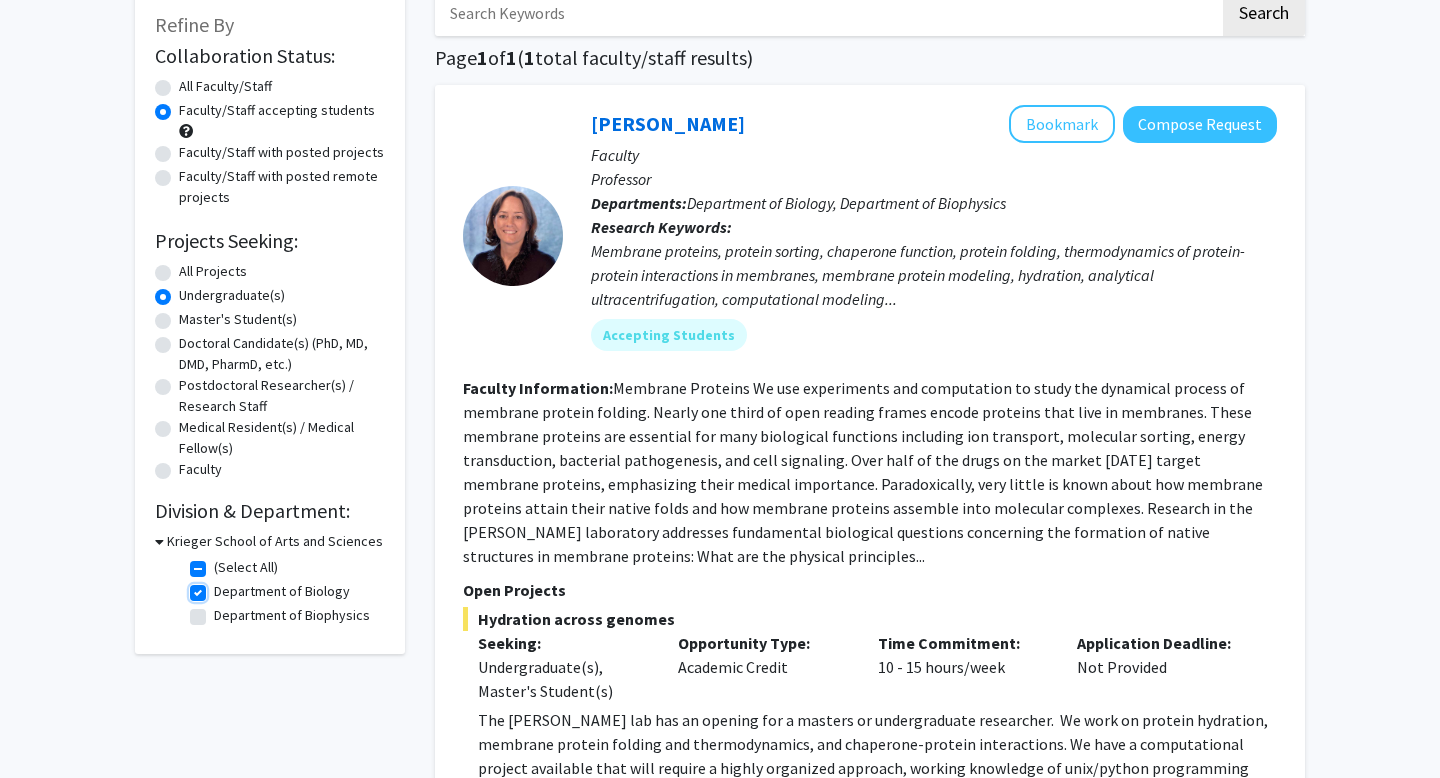 click on "Department of Biology" at bounding box center [220, 587] 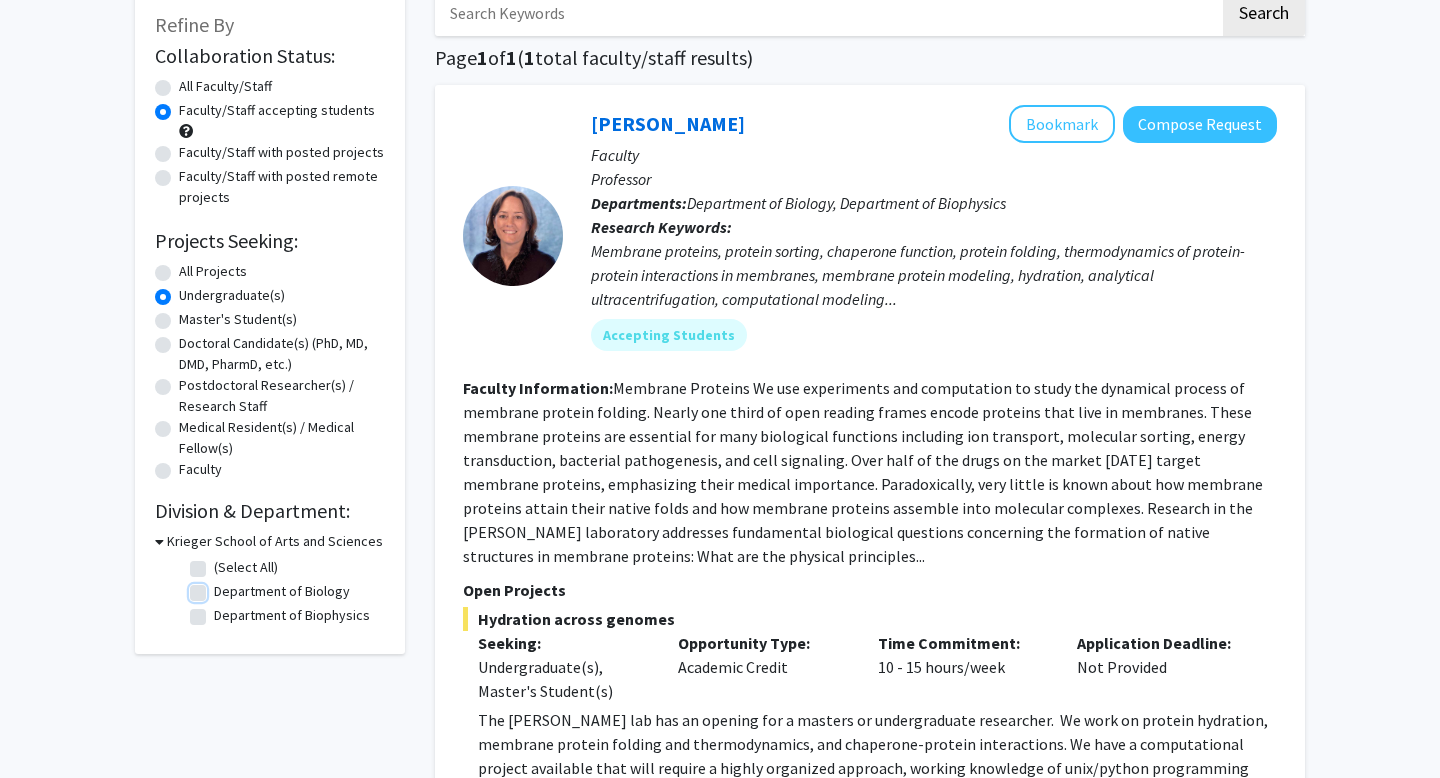 checkbox on "false" 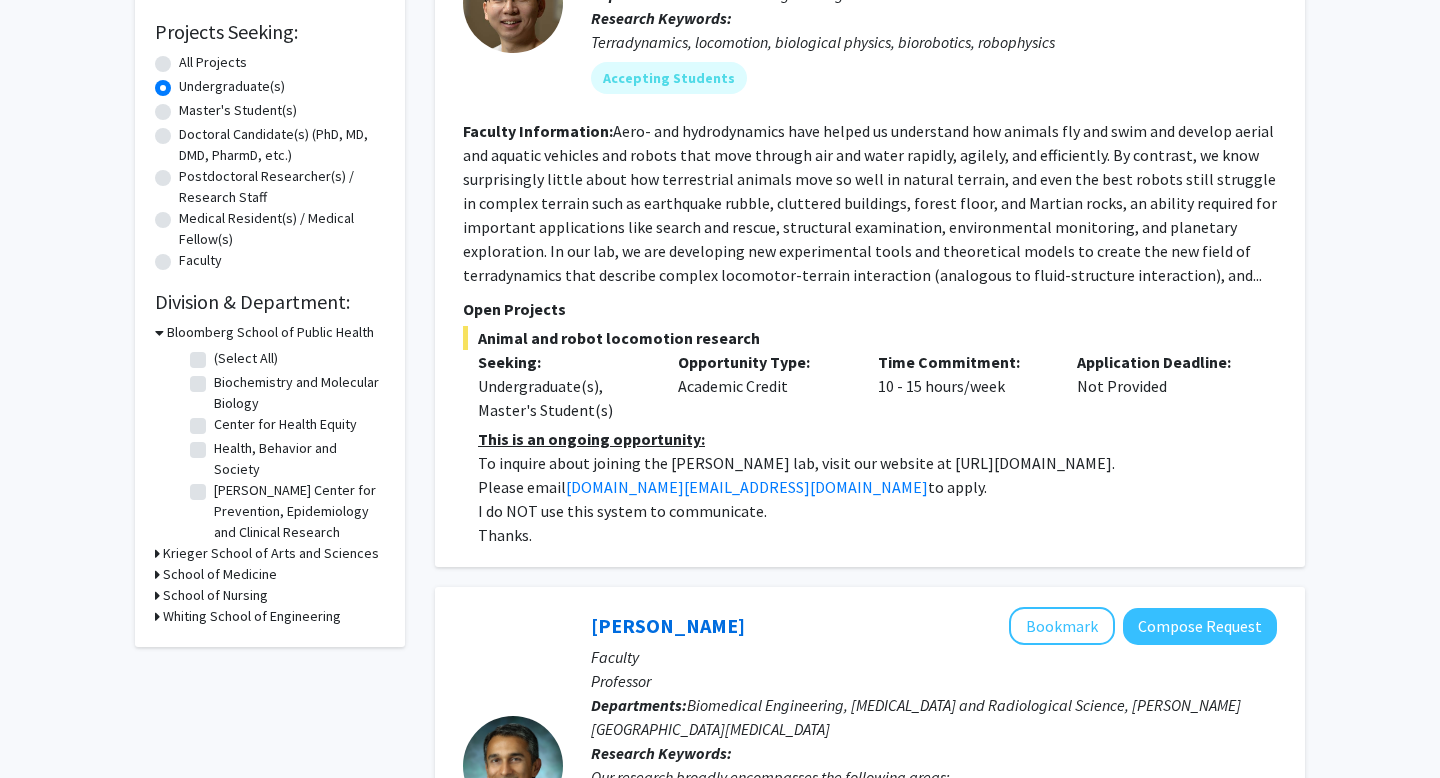 scroll, scrollTop: 334, scrollLeft: 0, axis: vertical 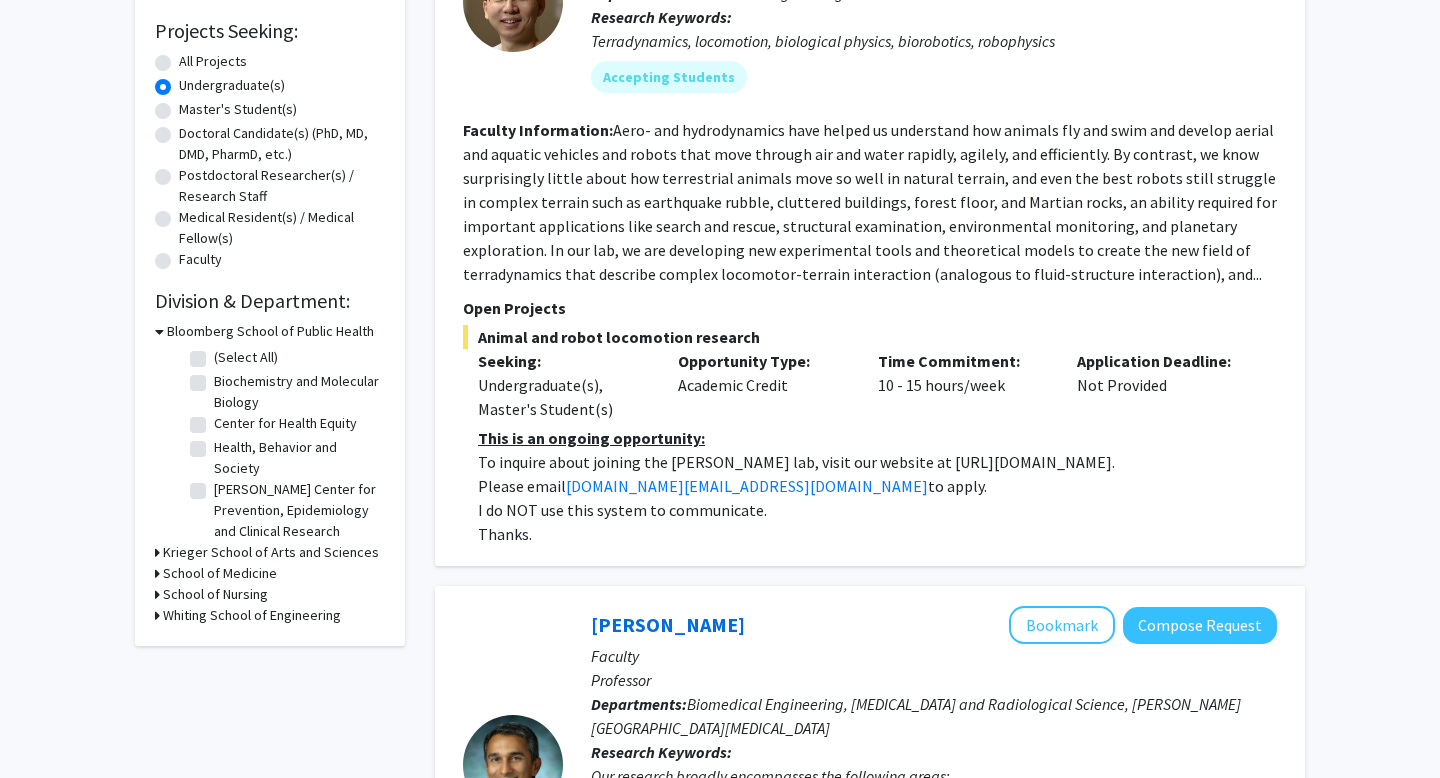 click on "Krieger School of Arts and Sciences" 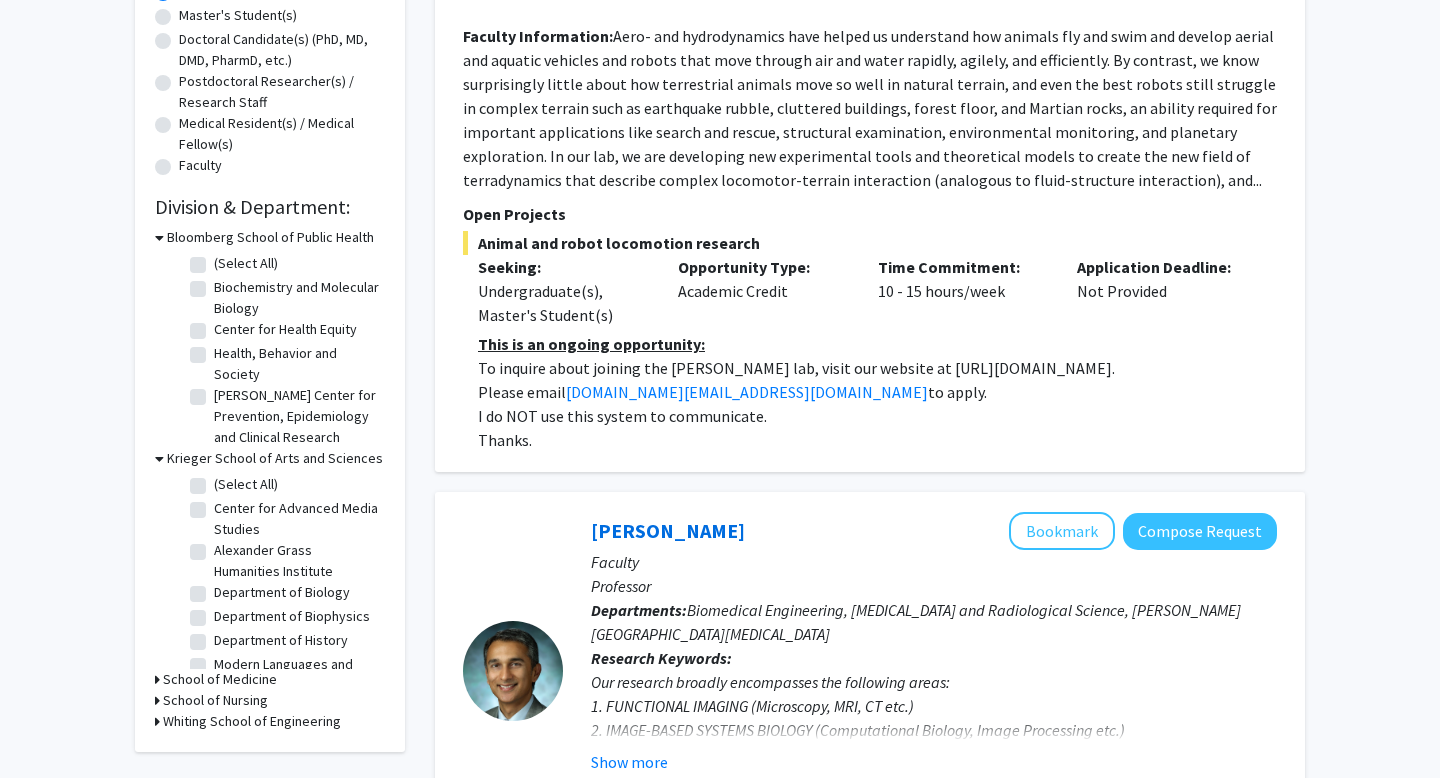 scroll, scrollTop: 431, scrollLeft: 0, axis: vertical 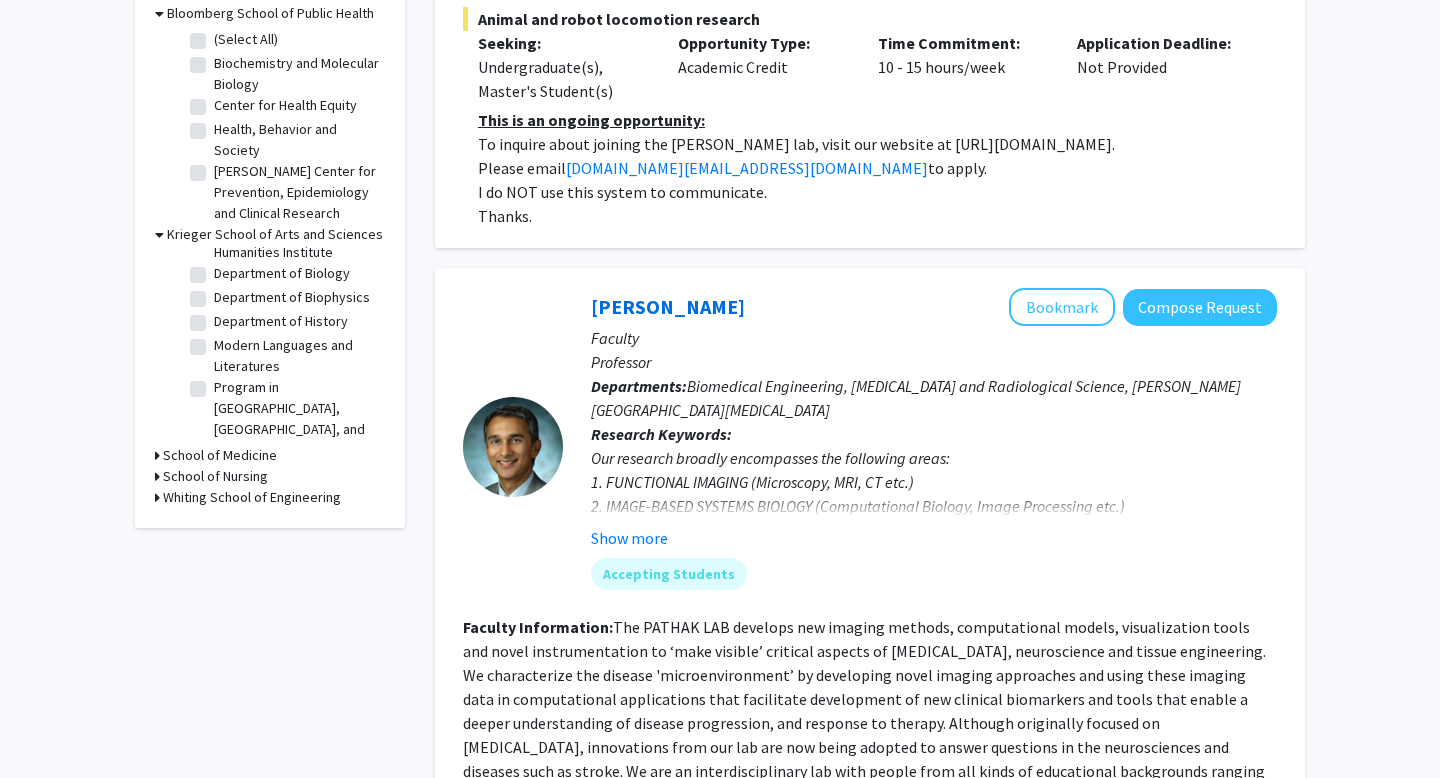 drag, startPoint x: 1248, startPoint y: 258, endPoint x: 1300, endPoint y: 152, distance: 118.06778 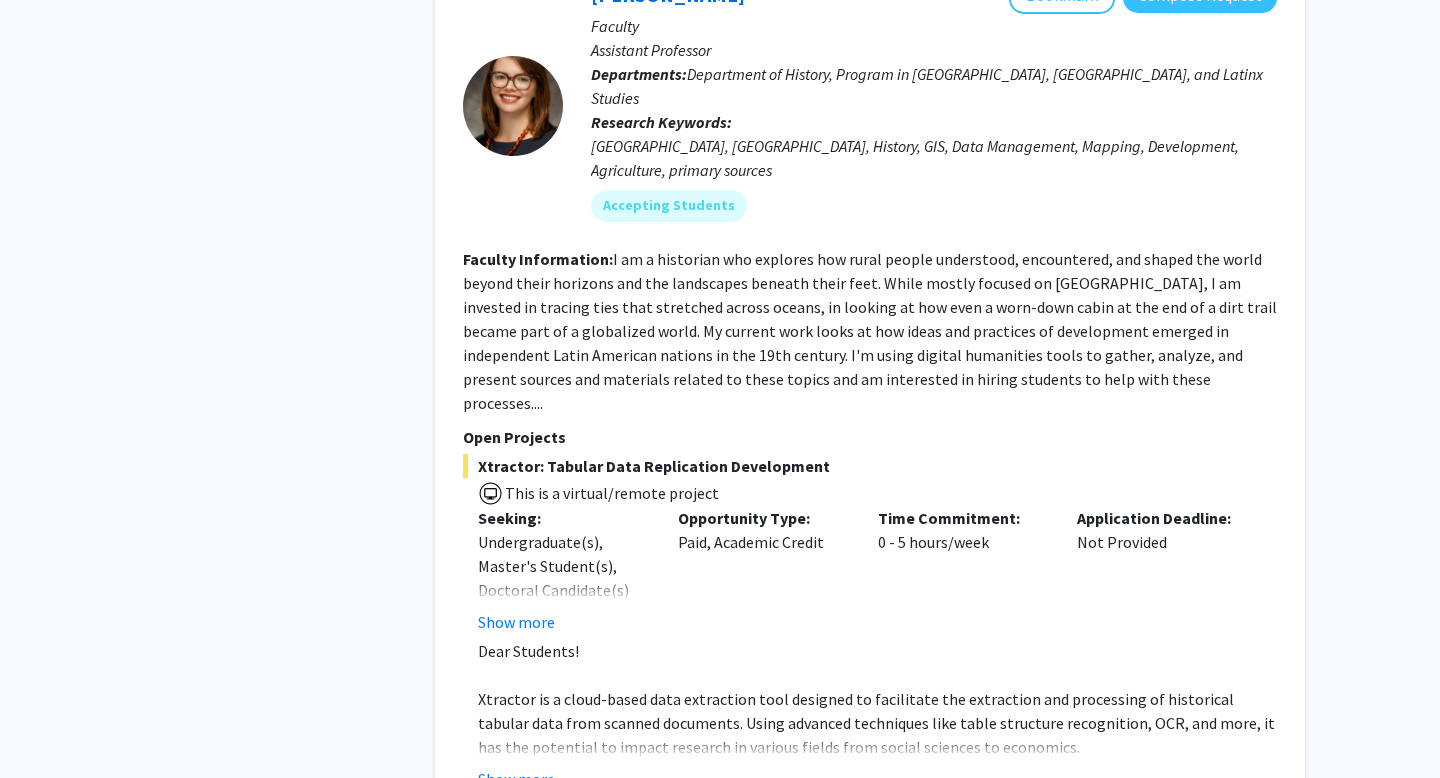 scroll, scrollTop: 3488, scrollLeft: 0, axis: vertical 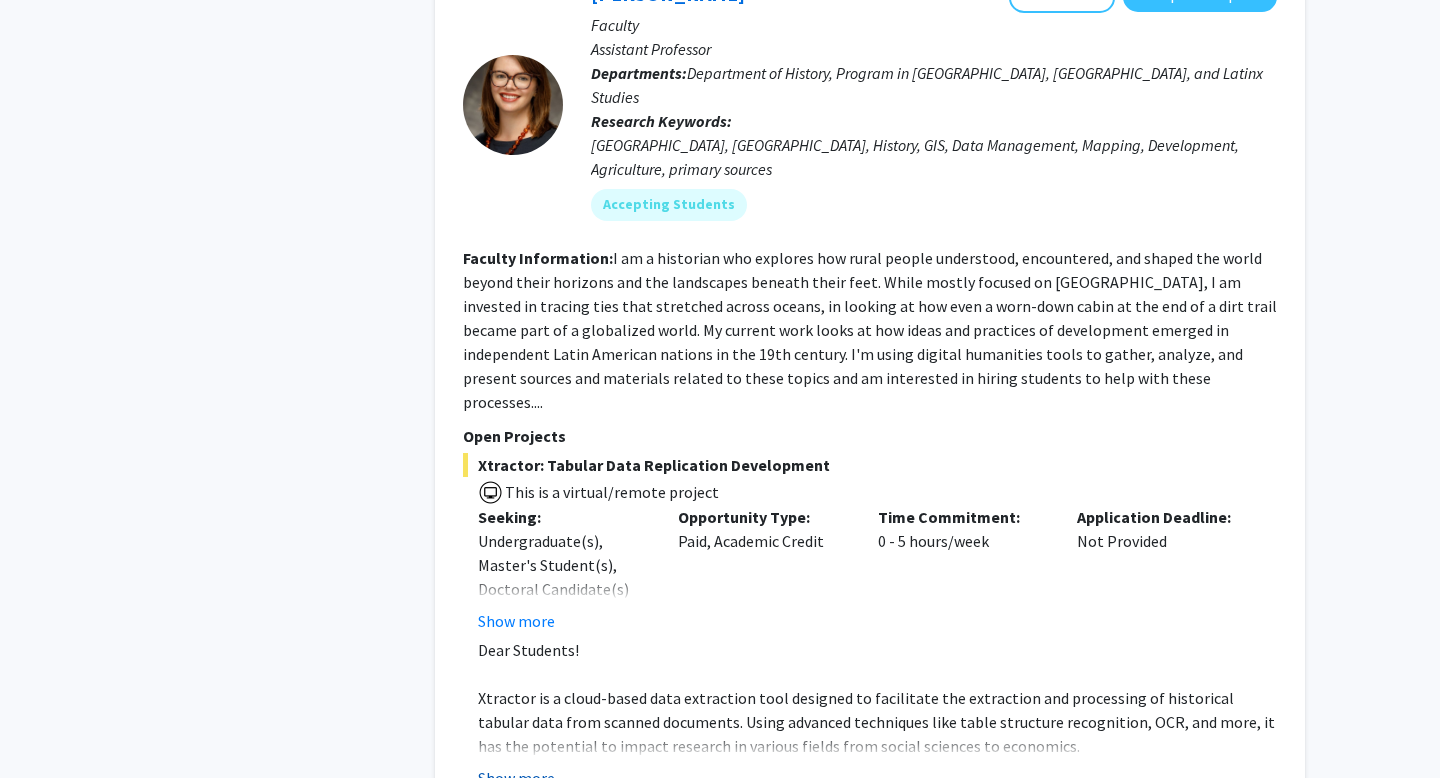 click on "Show more" 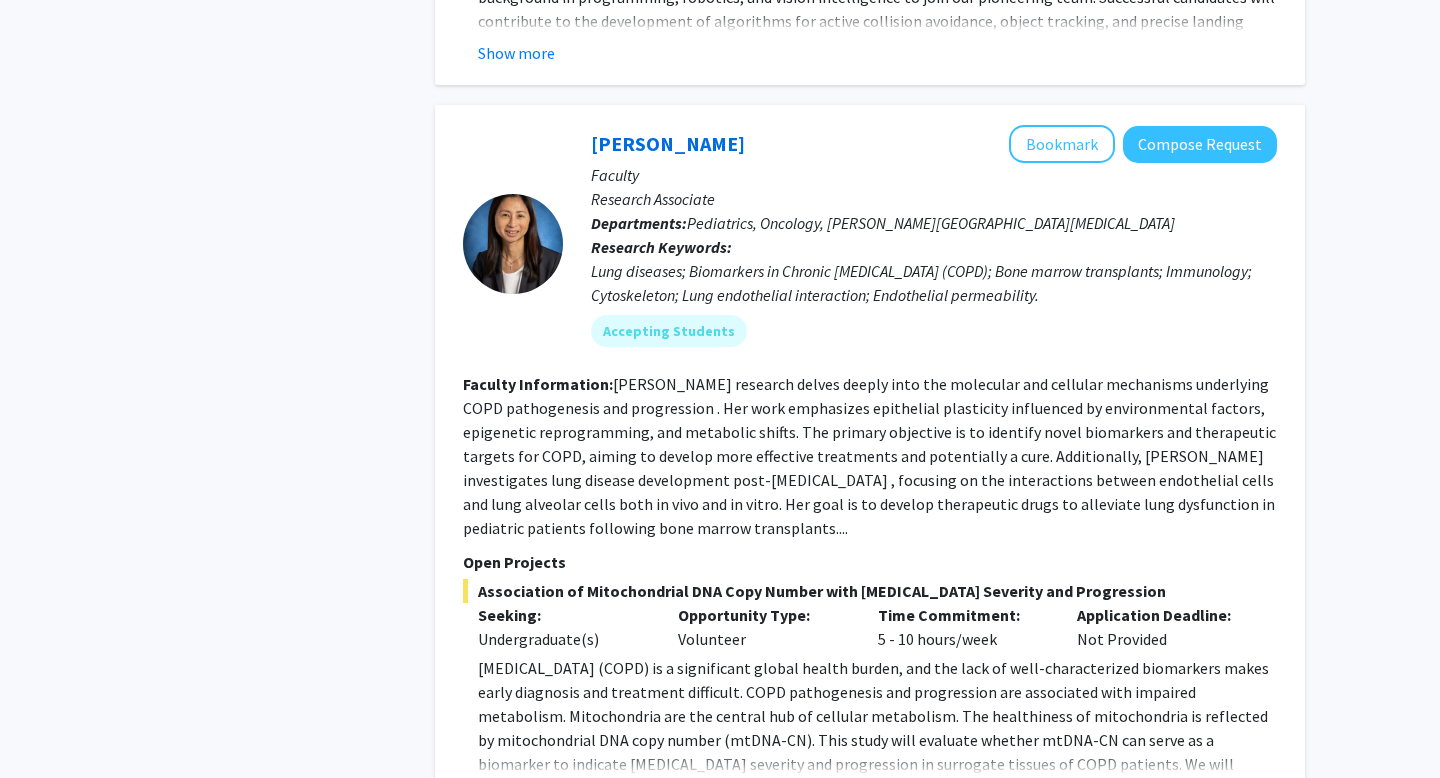 scroll, scrollTop: 5860, scrollLeft: 0, axis: vertical 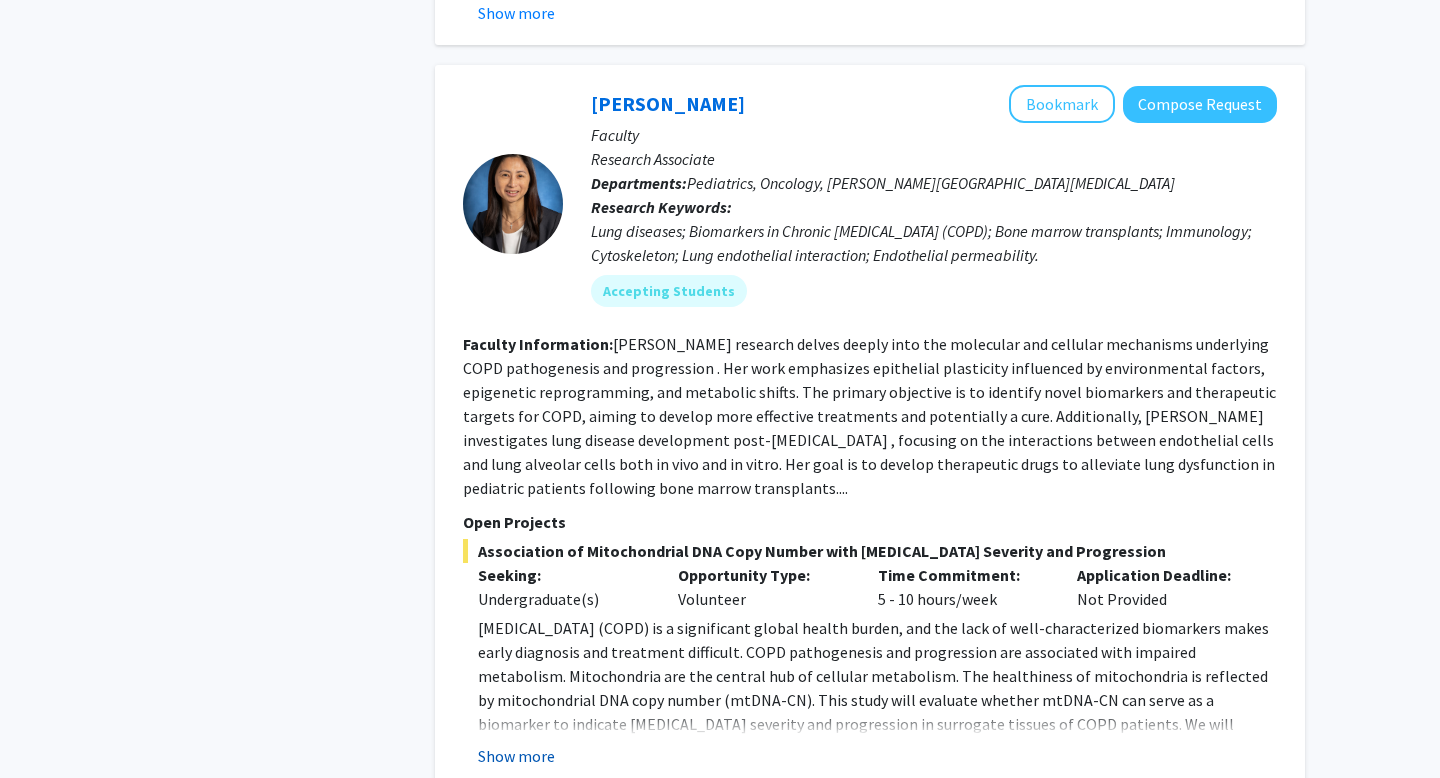 click on "Show more" 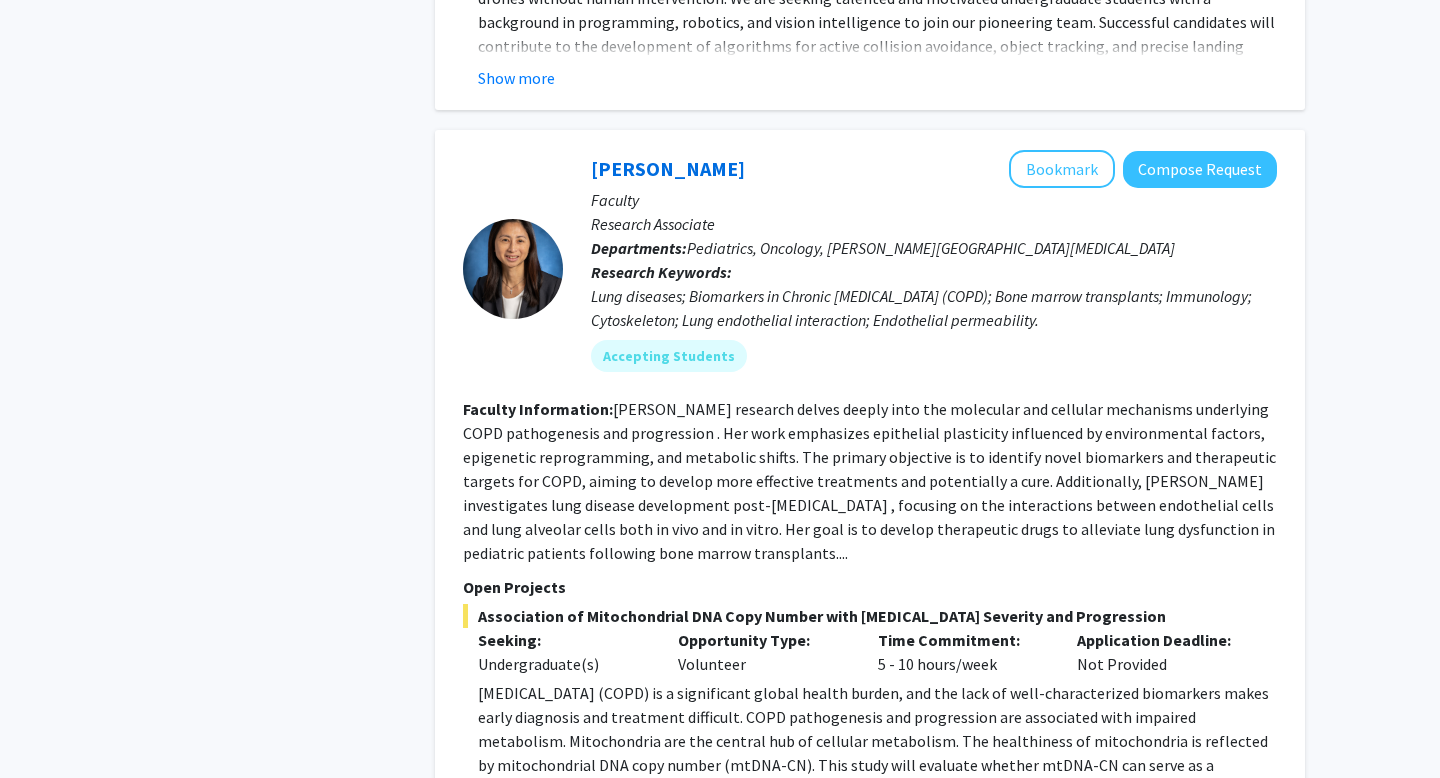 scroll, scrollTop: 5824, scrollLeft: 0, axis: vertical 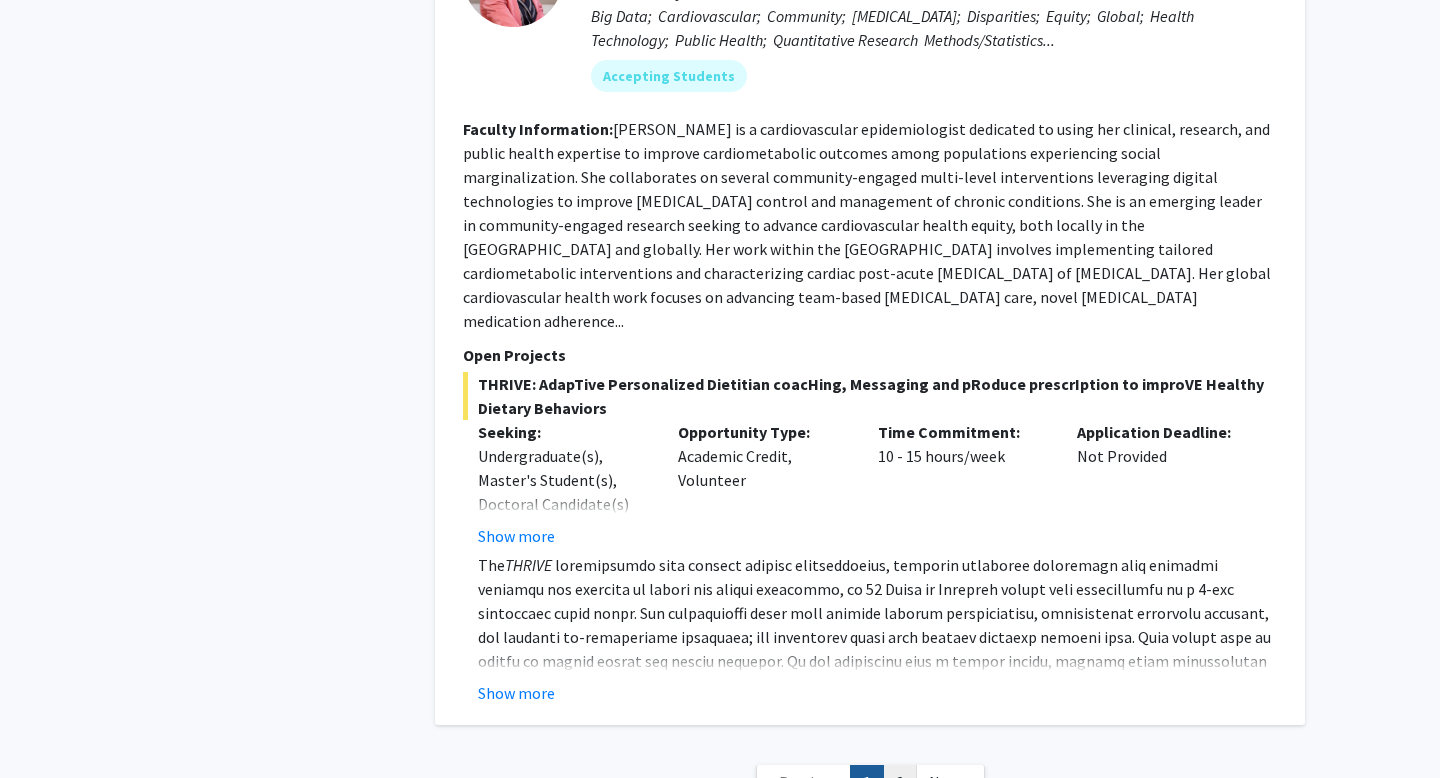 click on "2" 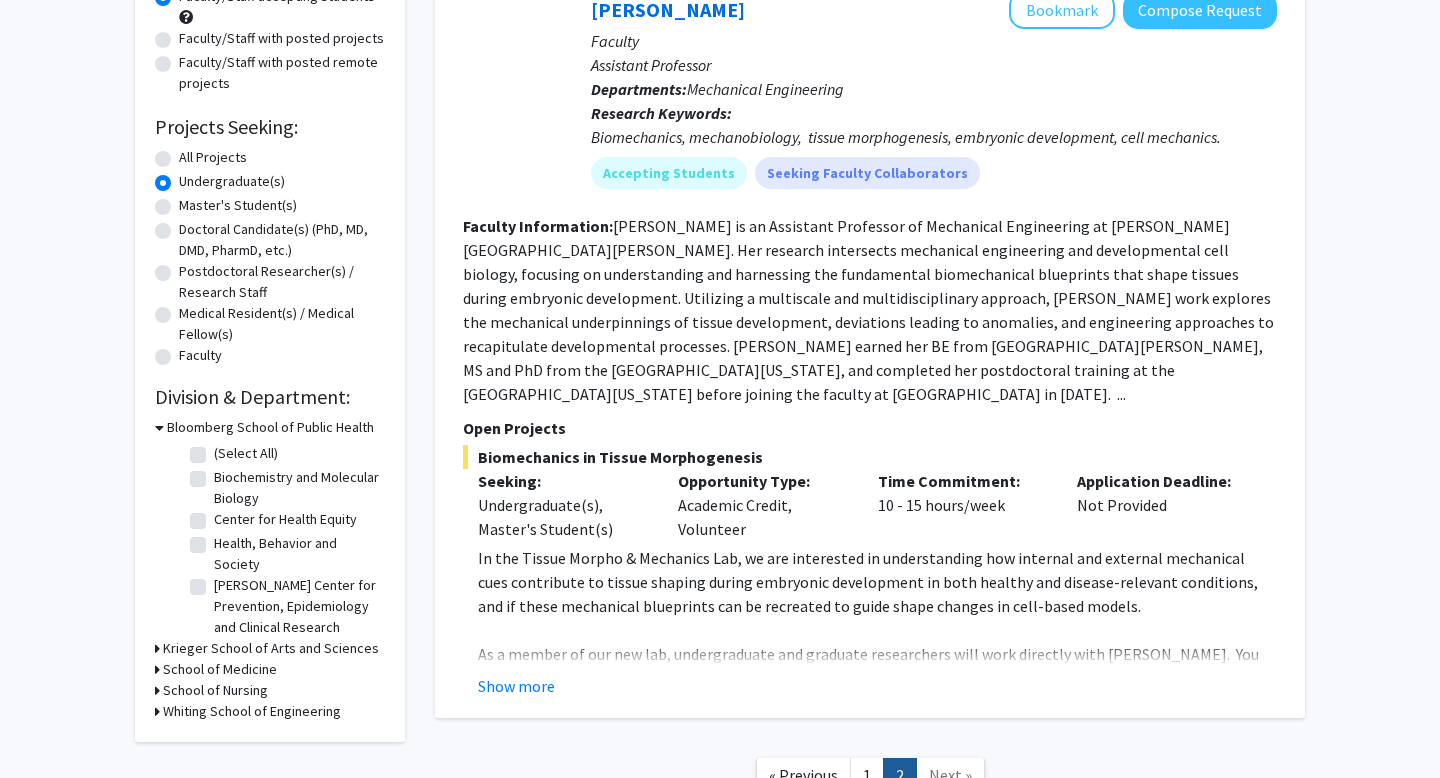 scroll, scrollTop: 233, scrollLeft: 0, axis: vertical 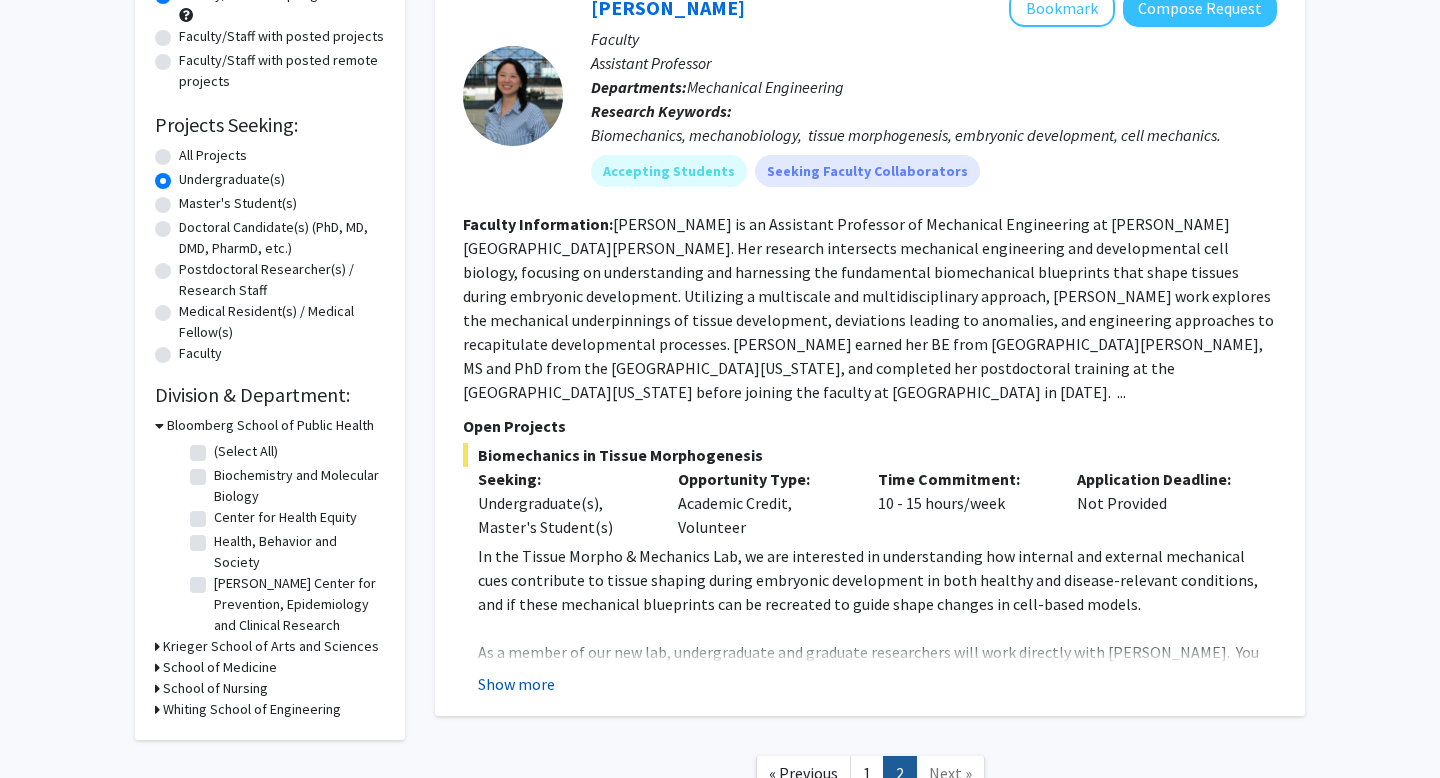 click on "Show more" 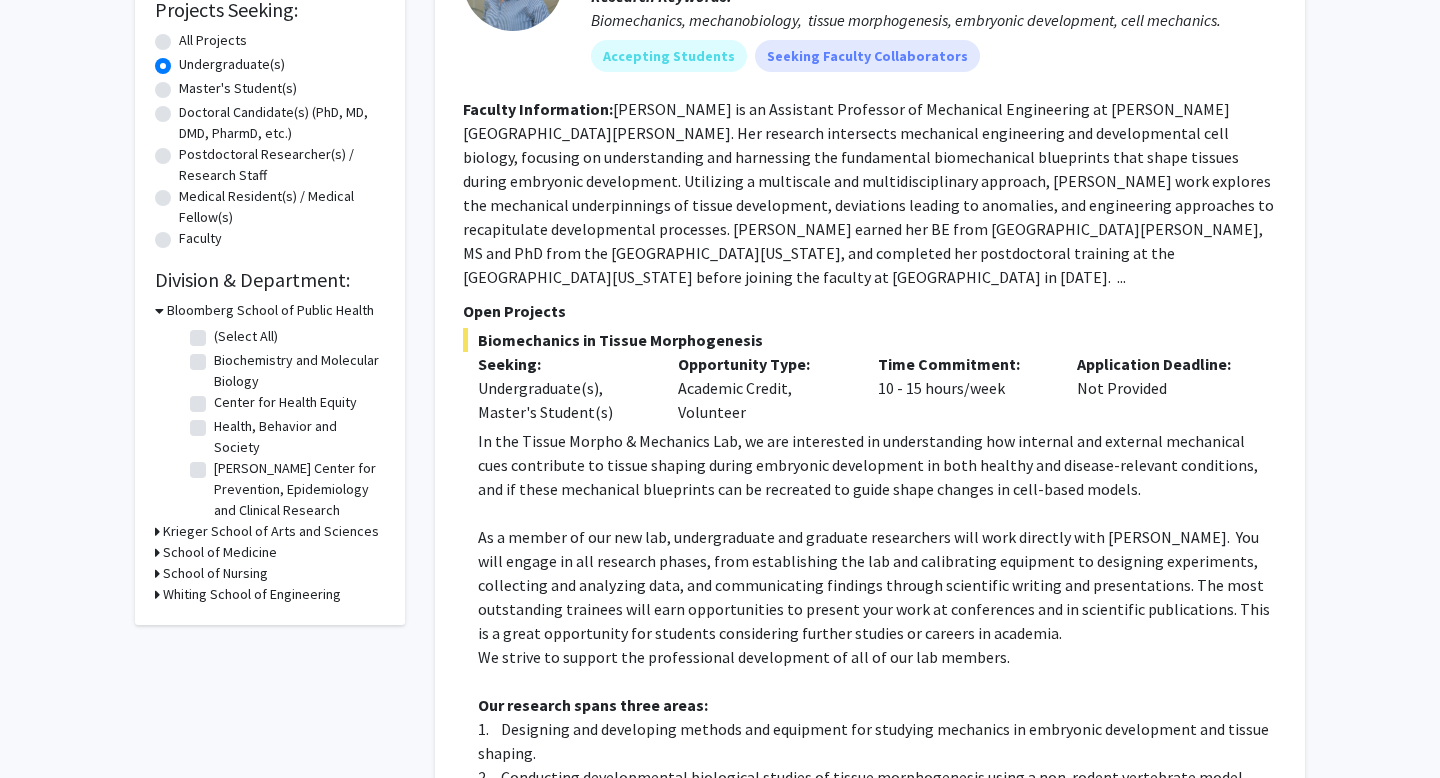 scroll, scrollTop: 153, scrollLeft: 0, axis: vertical 